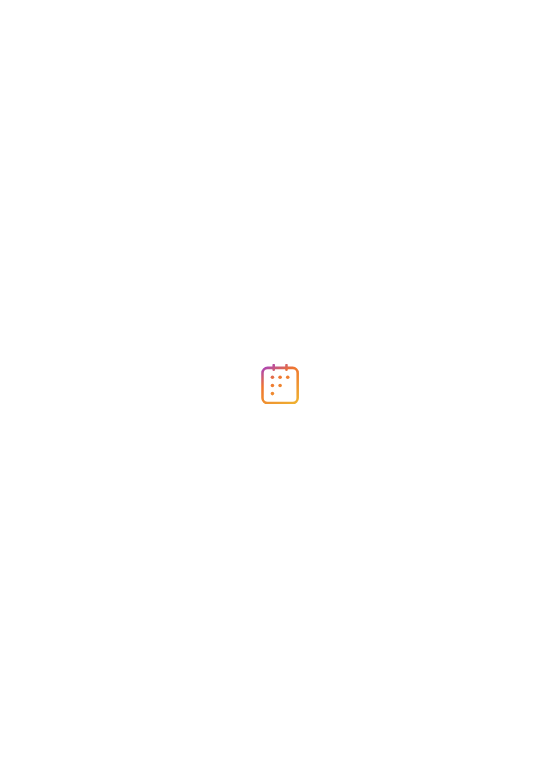 scroll, scrollTop: 0, scrollLeft: 0, axis: both 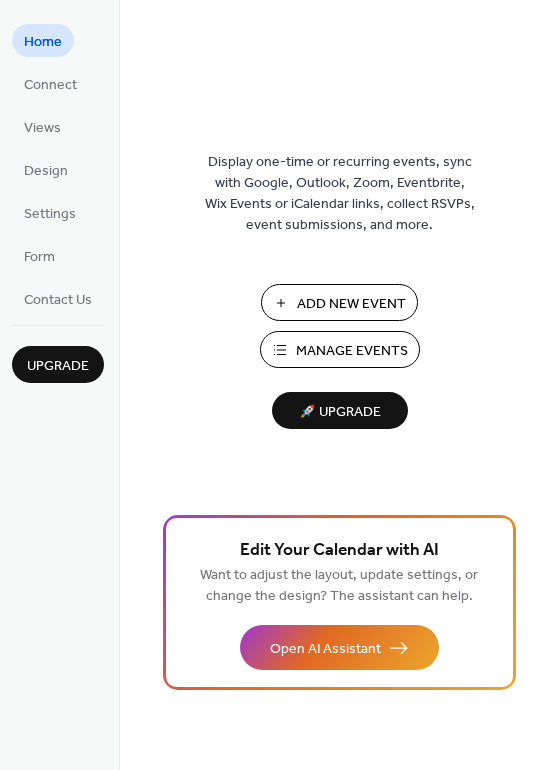 click on "Add New Event" at bounding box center (339, 302) 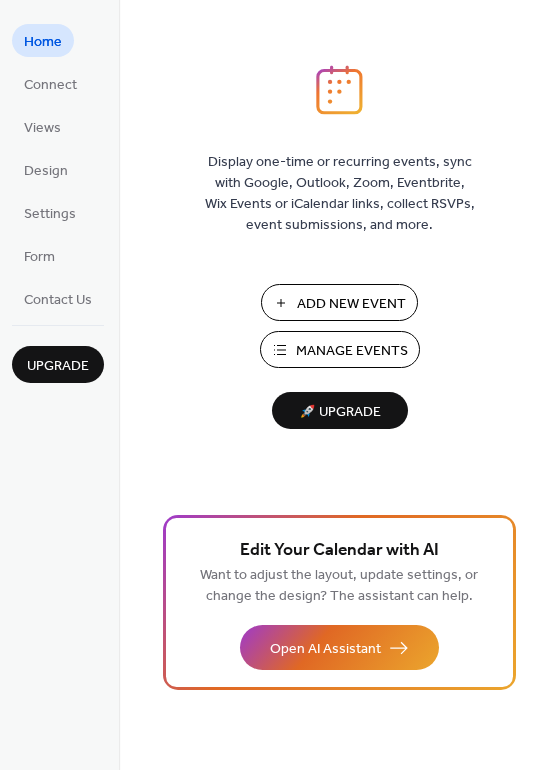 click on "Manage Events" at bounding box center [352, 351] 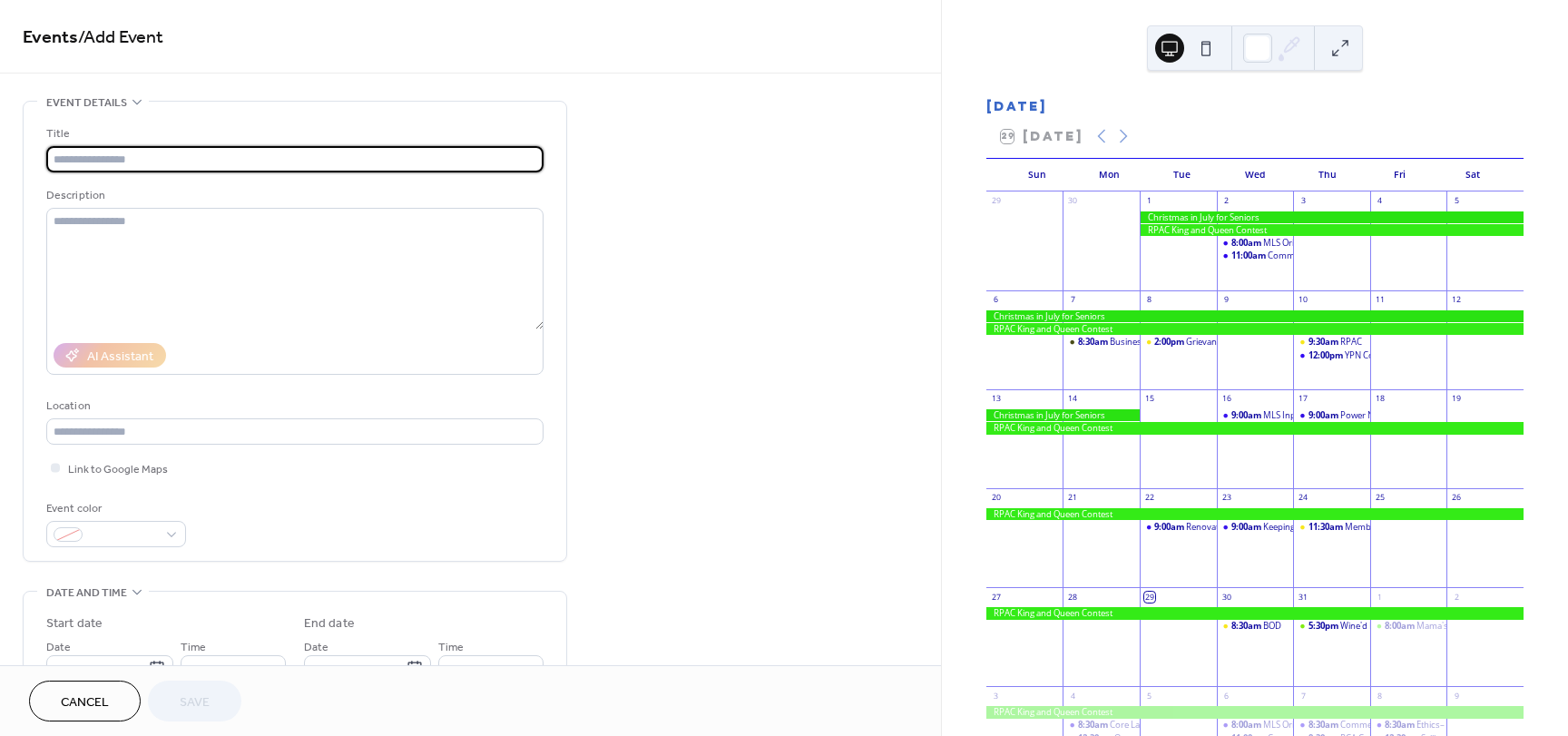 scroll, scrollTop: 0, scrollLeft: 0, axis: both 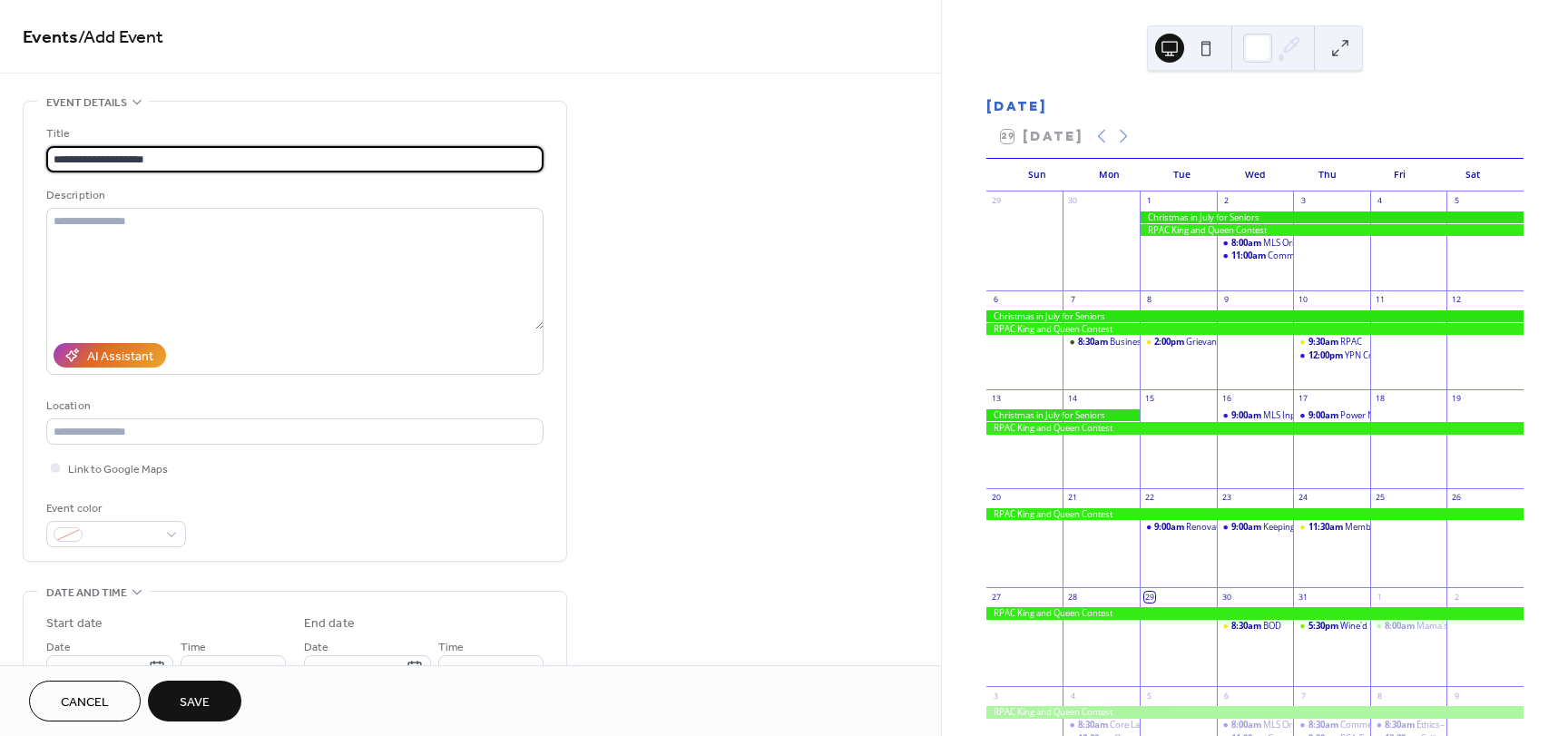 type on "**********" 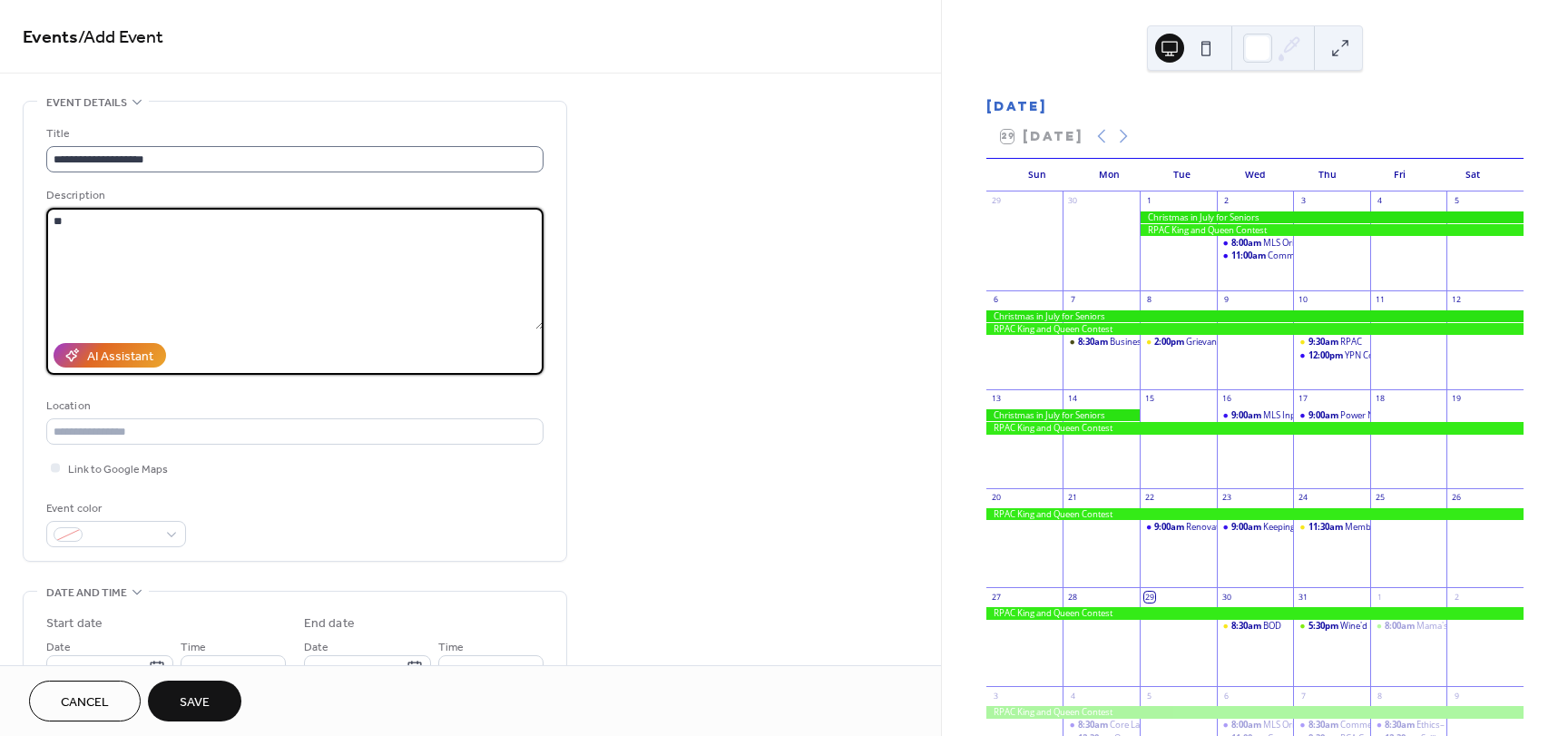 type on "*" 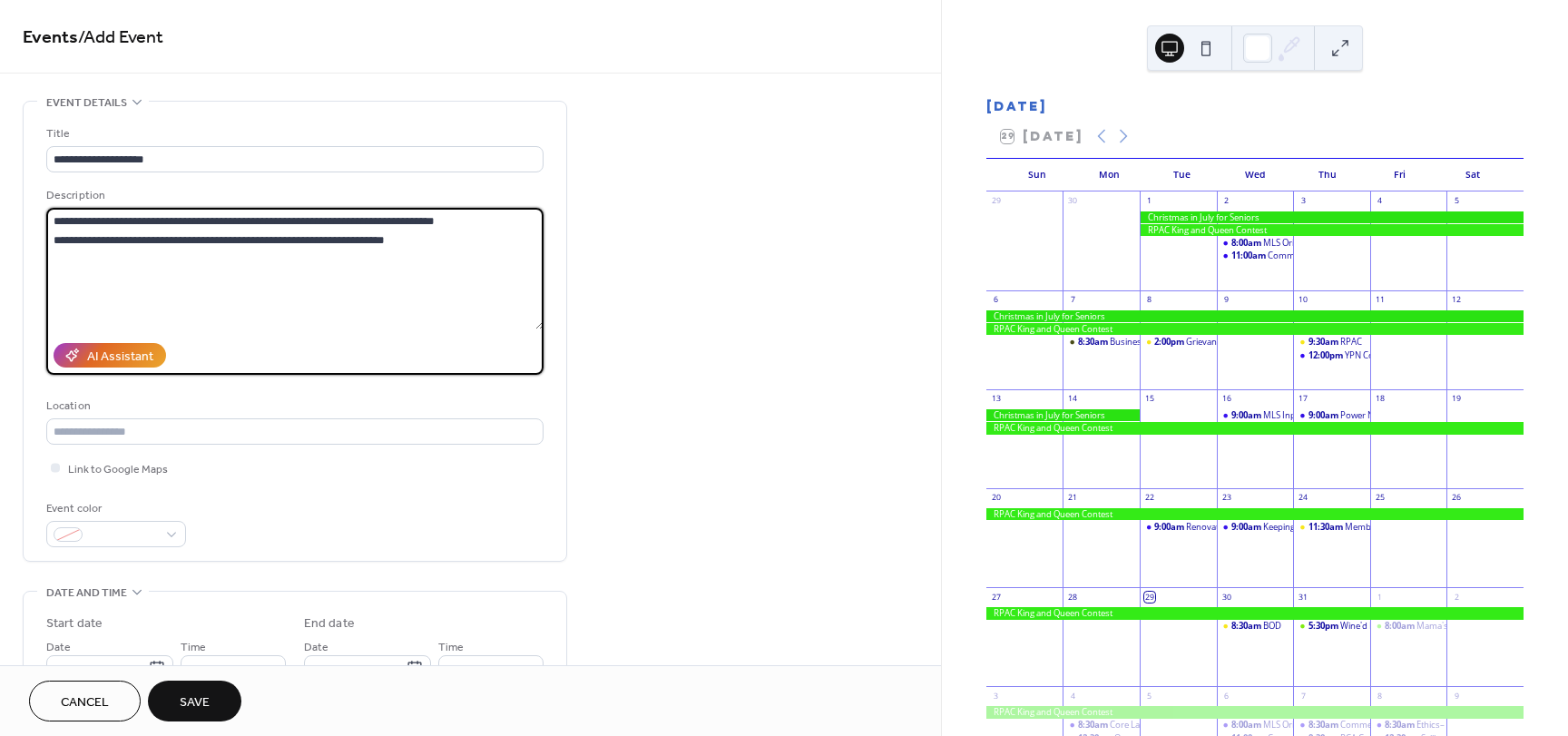 type on "**********" 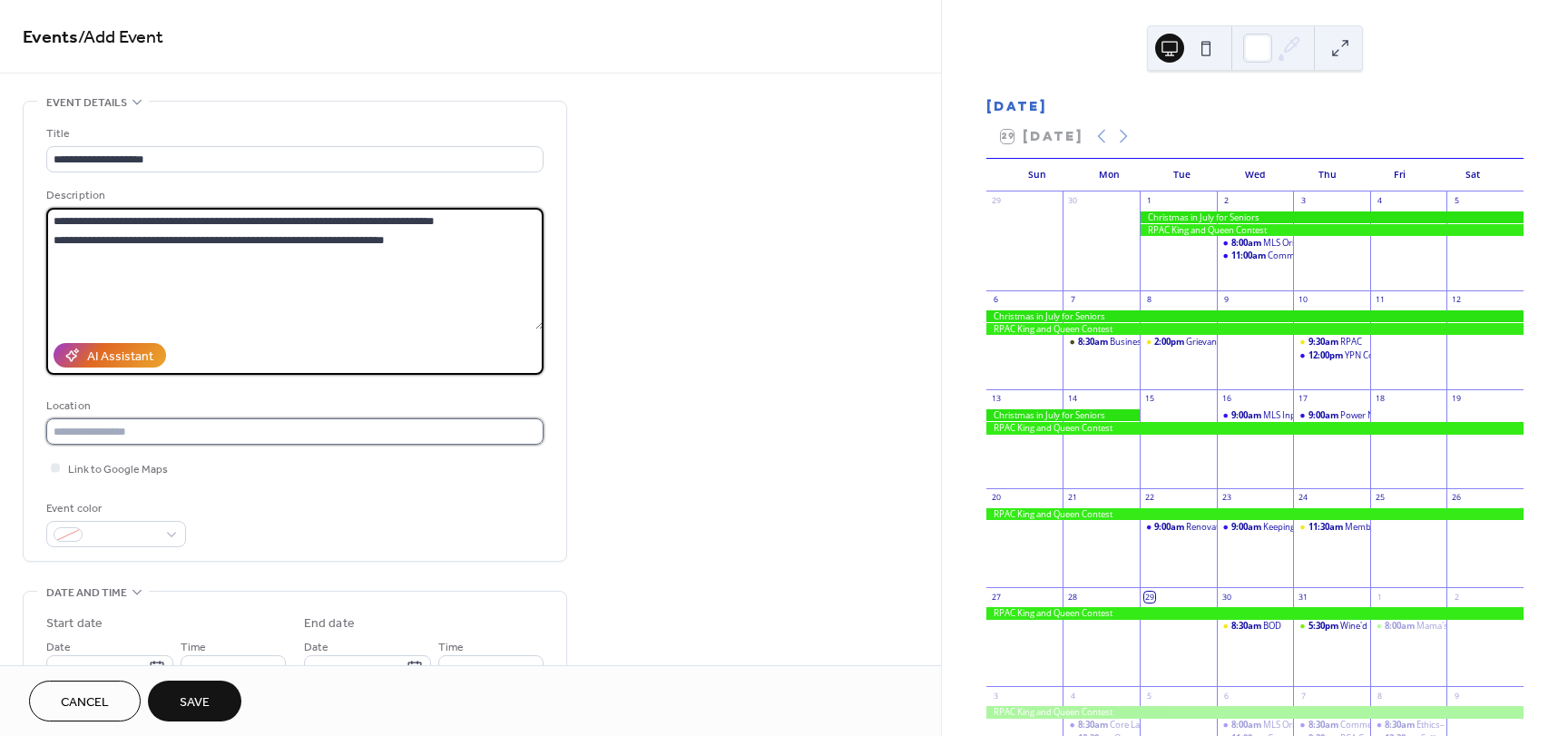 click at bounding box center [295, 431] 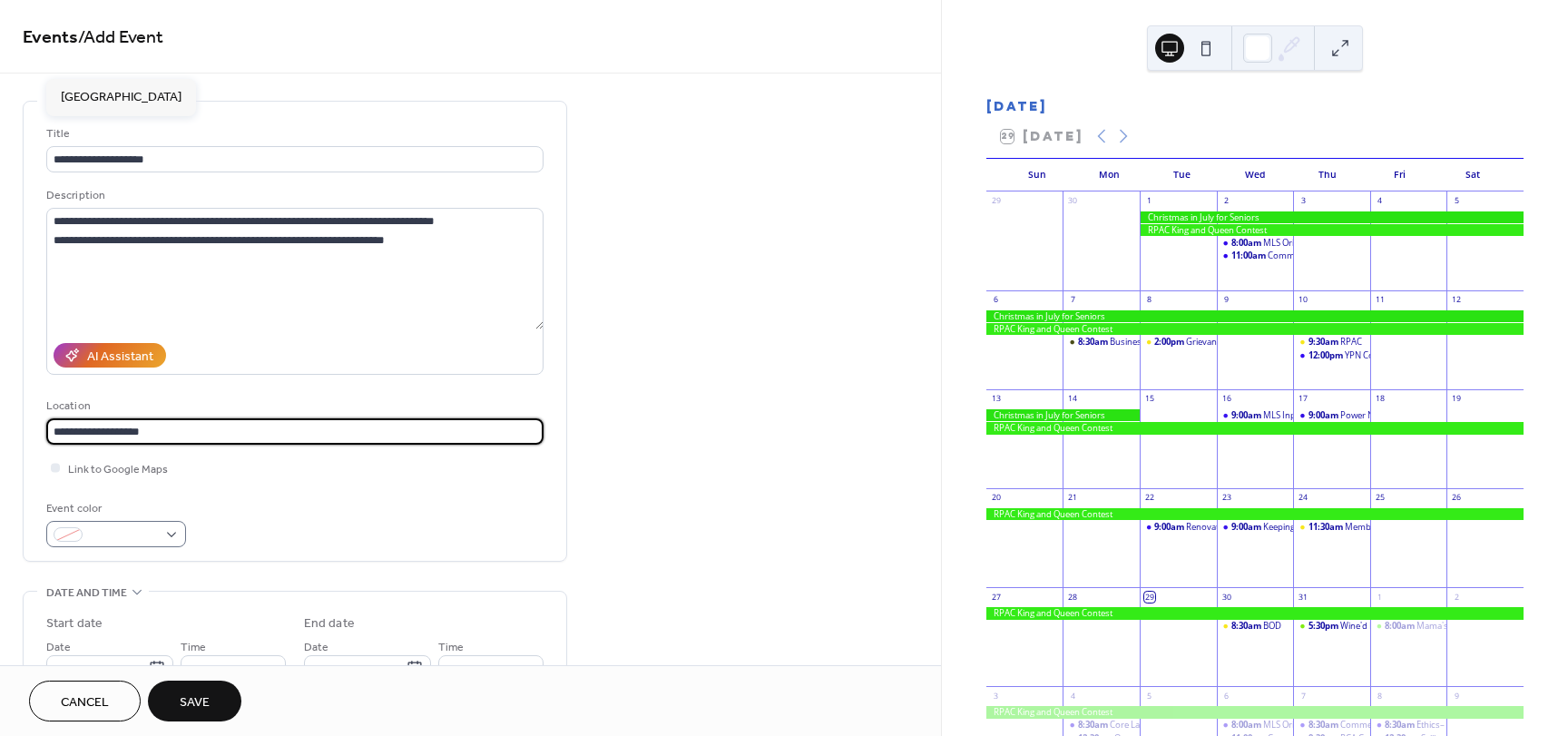 type on "**********" 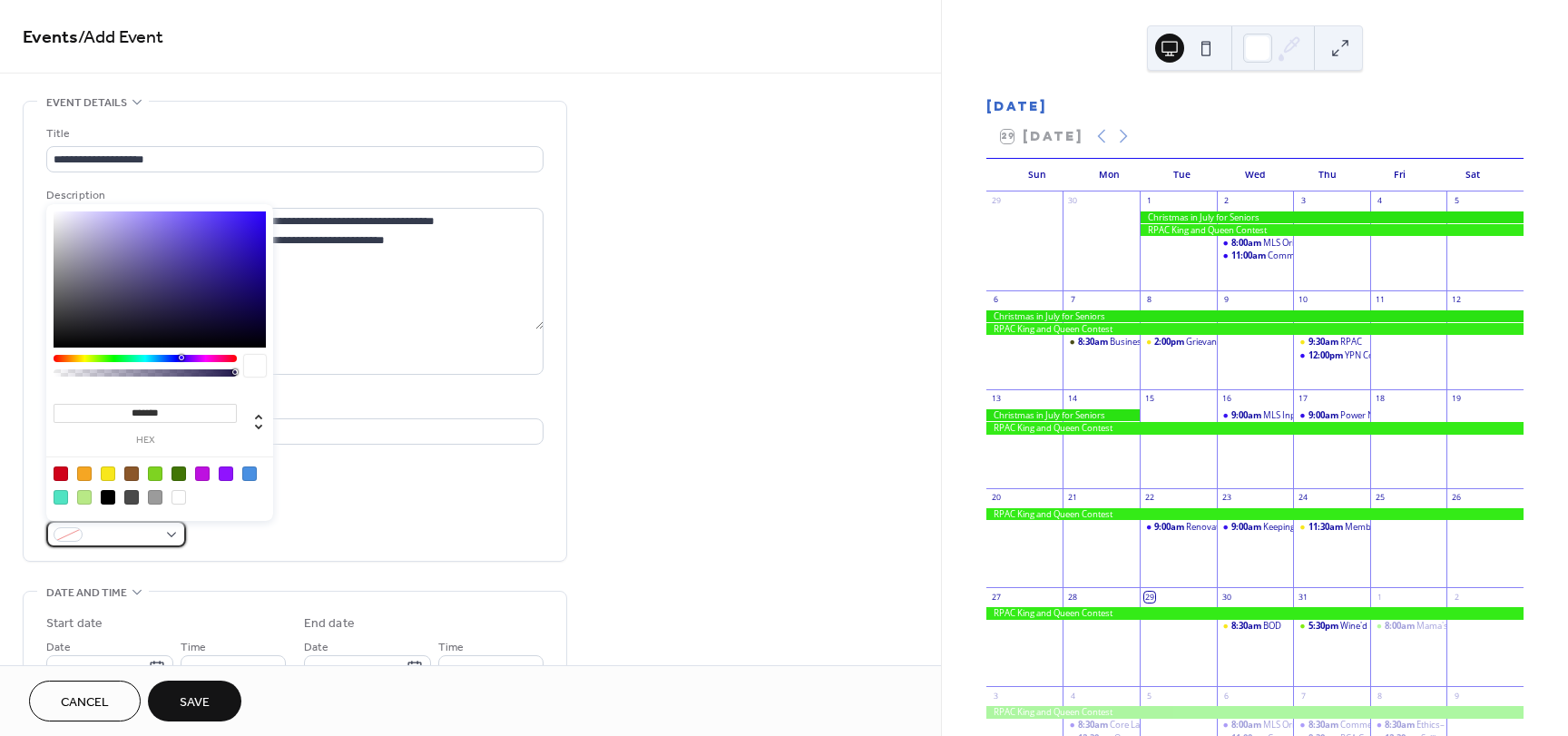 click at bounding box center (116, 534) 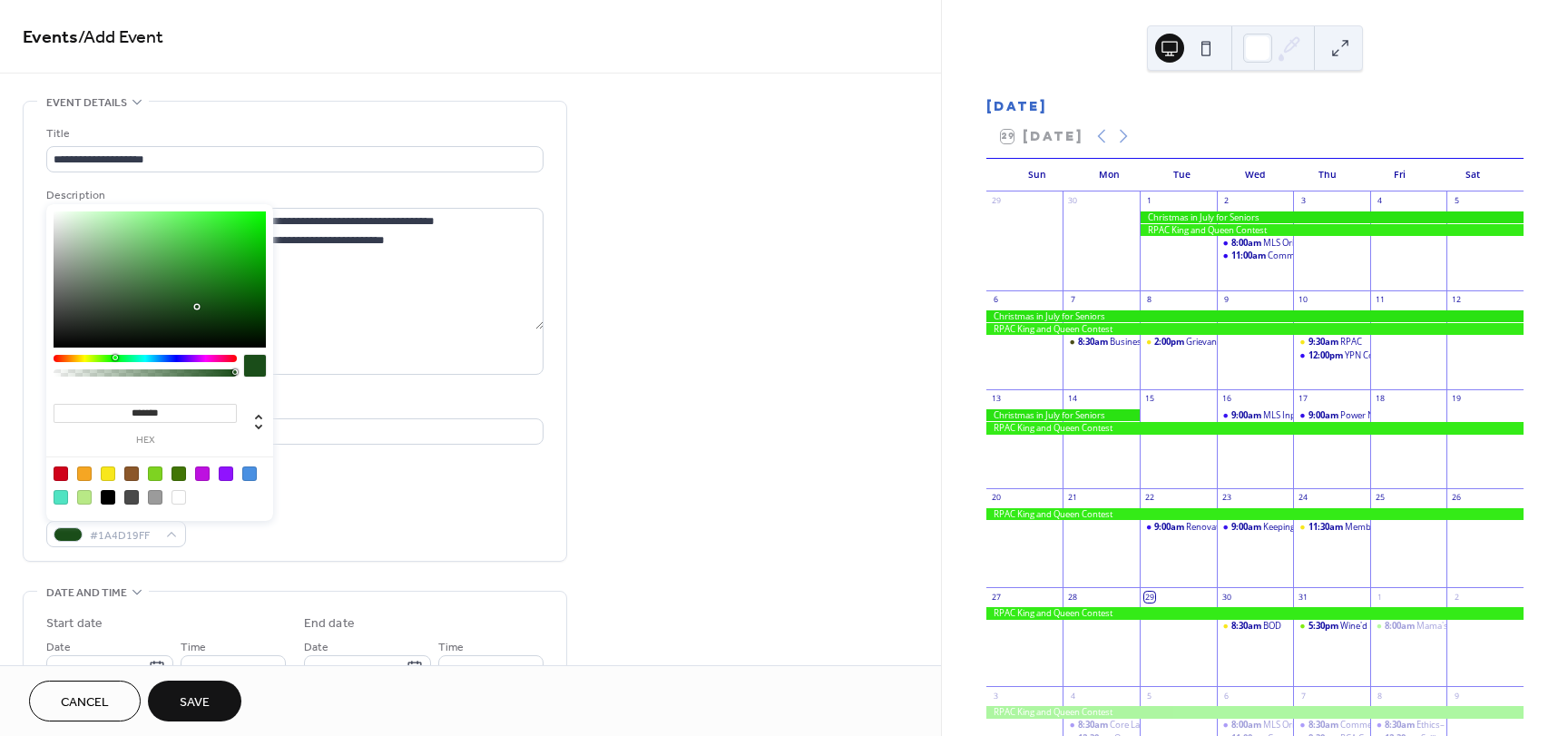 click at bounding box center (145, 358) 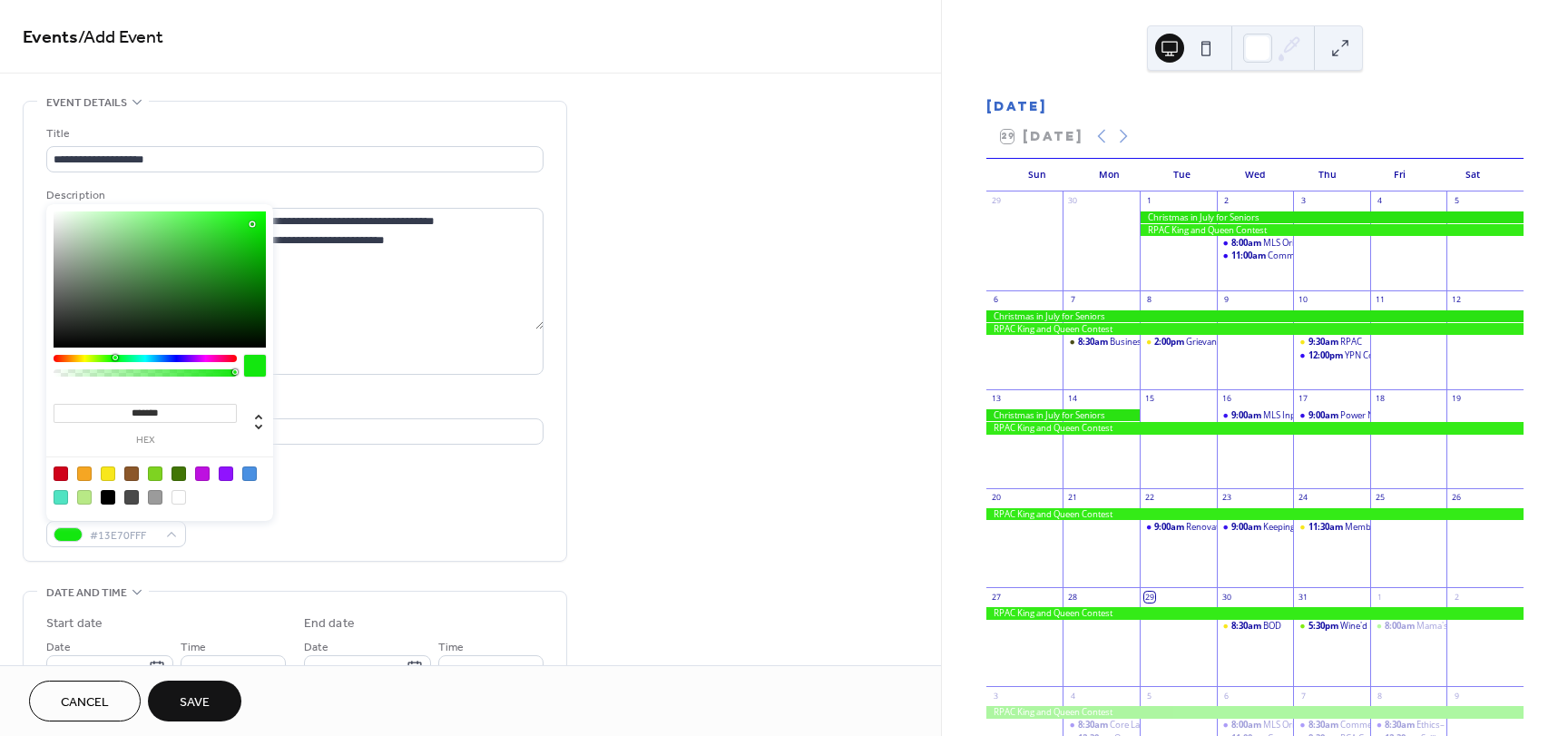 click at bounding box center [160, 280] 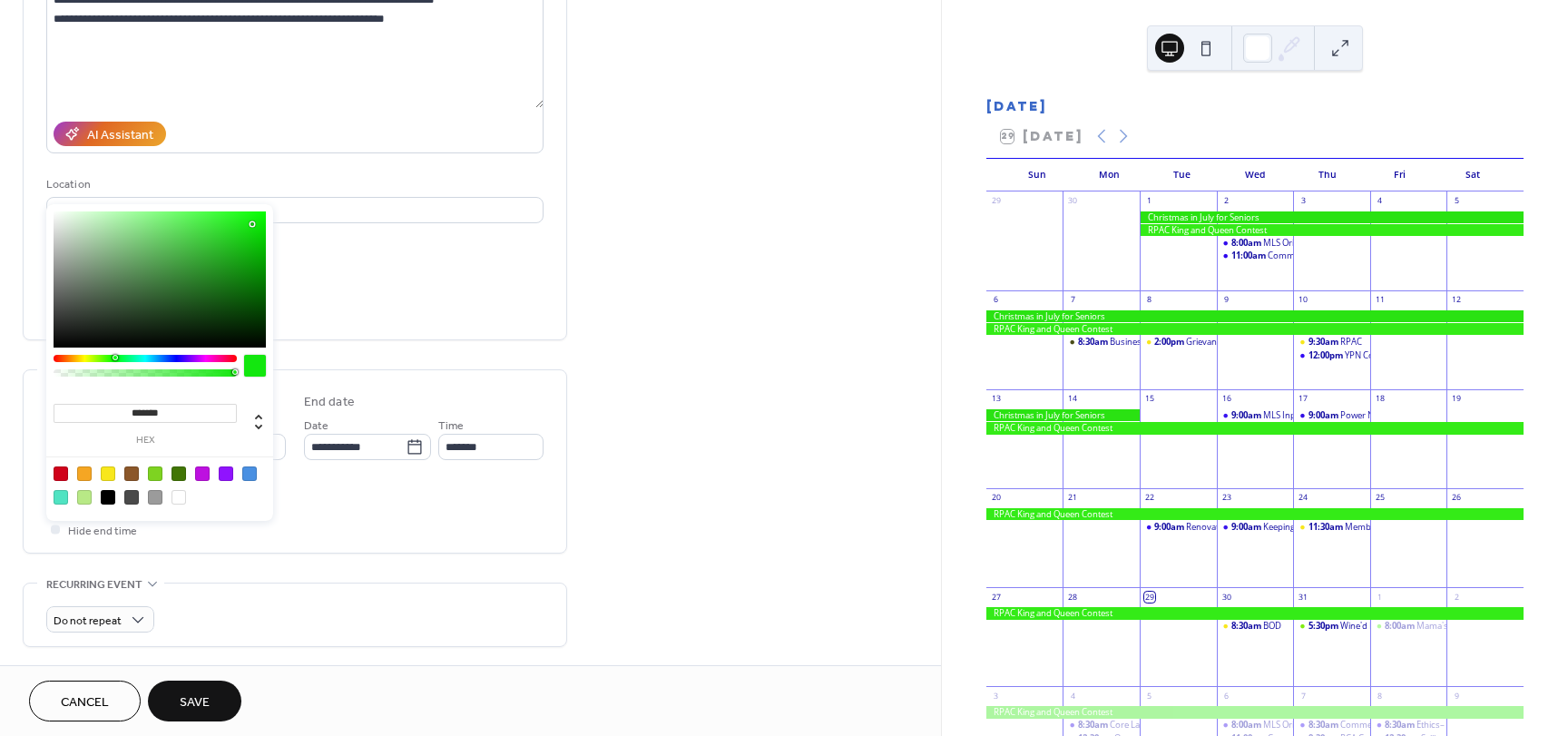 scroll, scrollTop: 272, scrollLeft: 0, axis: vertical 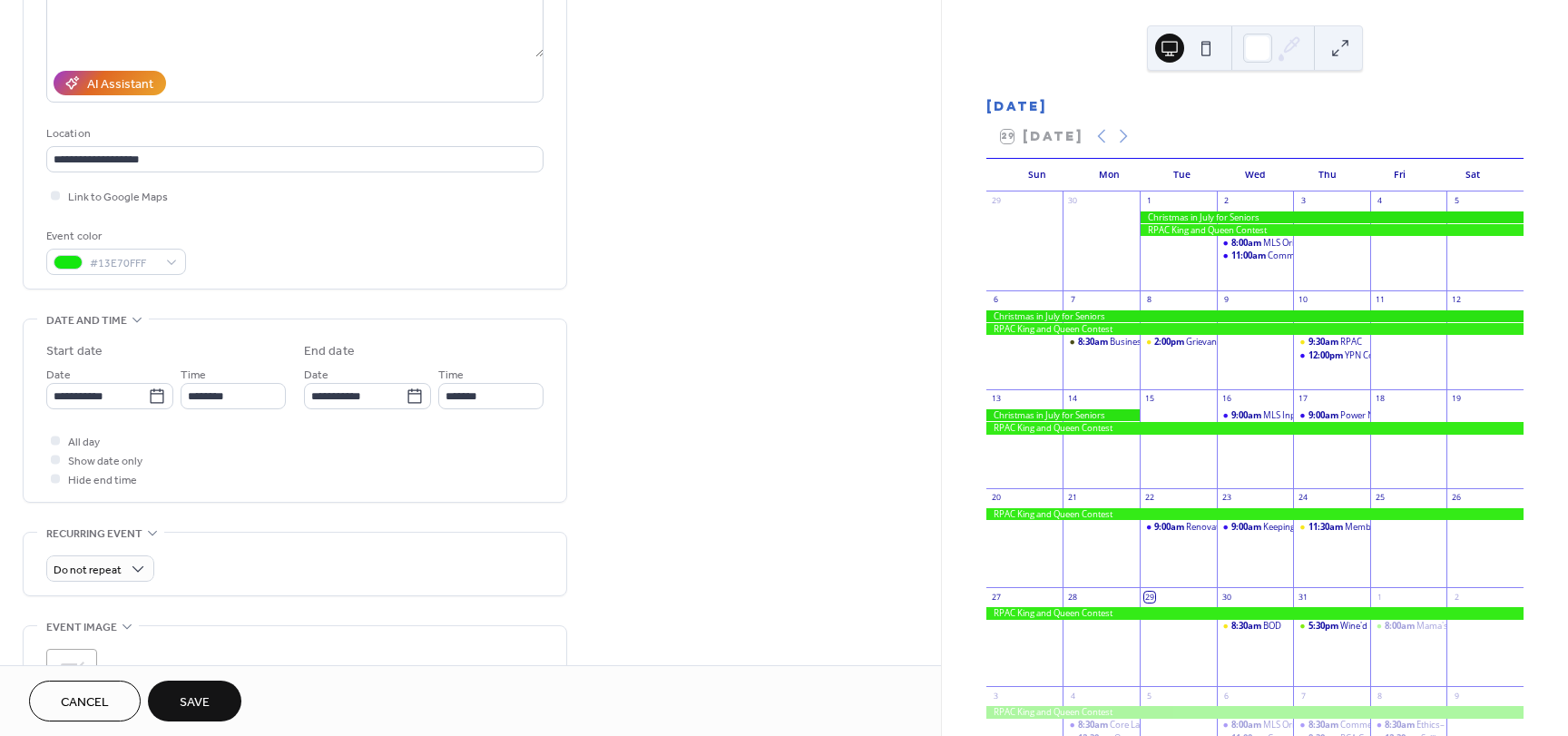 click on "All day Show date only Hide end time" at bounding box center (295, 459) 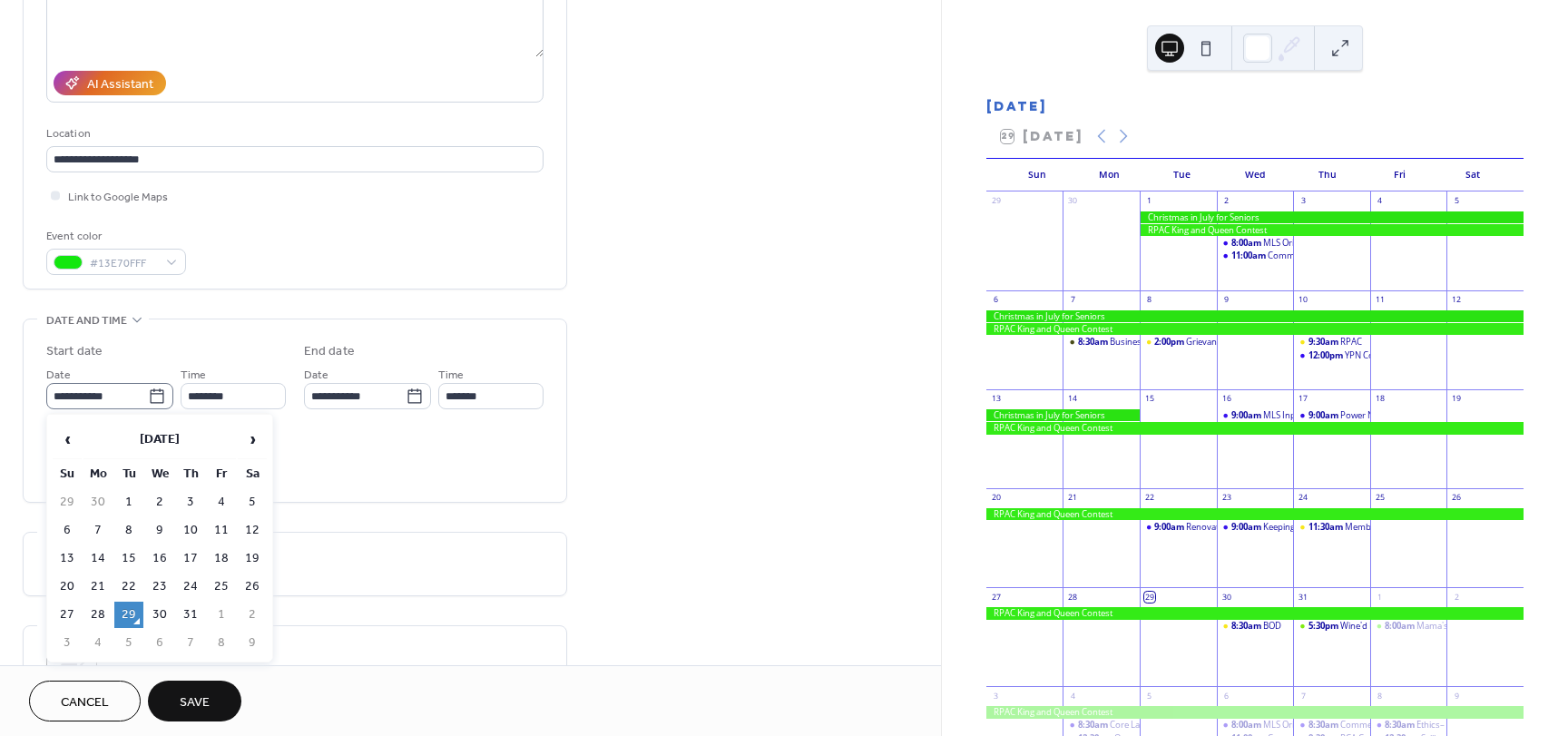 click 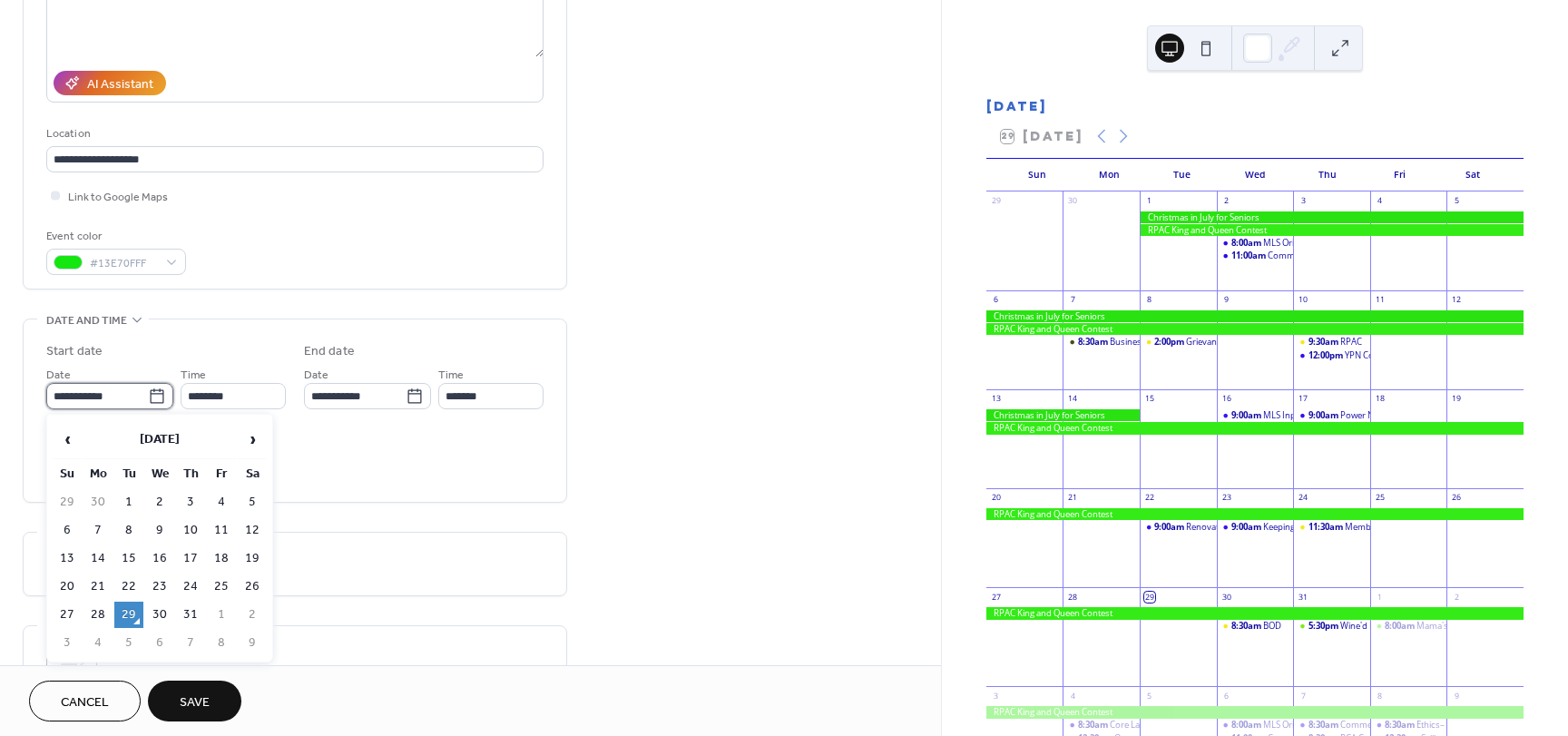 click on "**********" at bounding box center [97, 396] 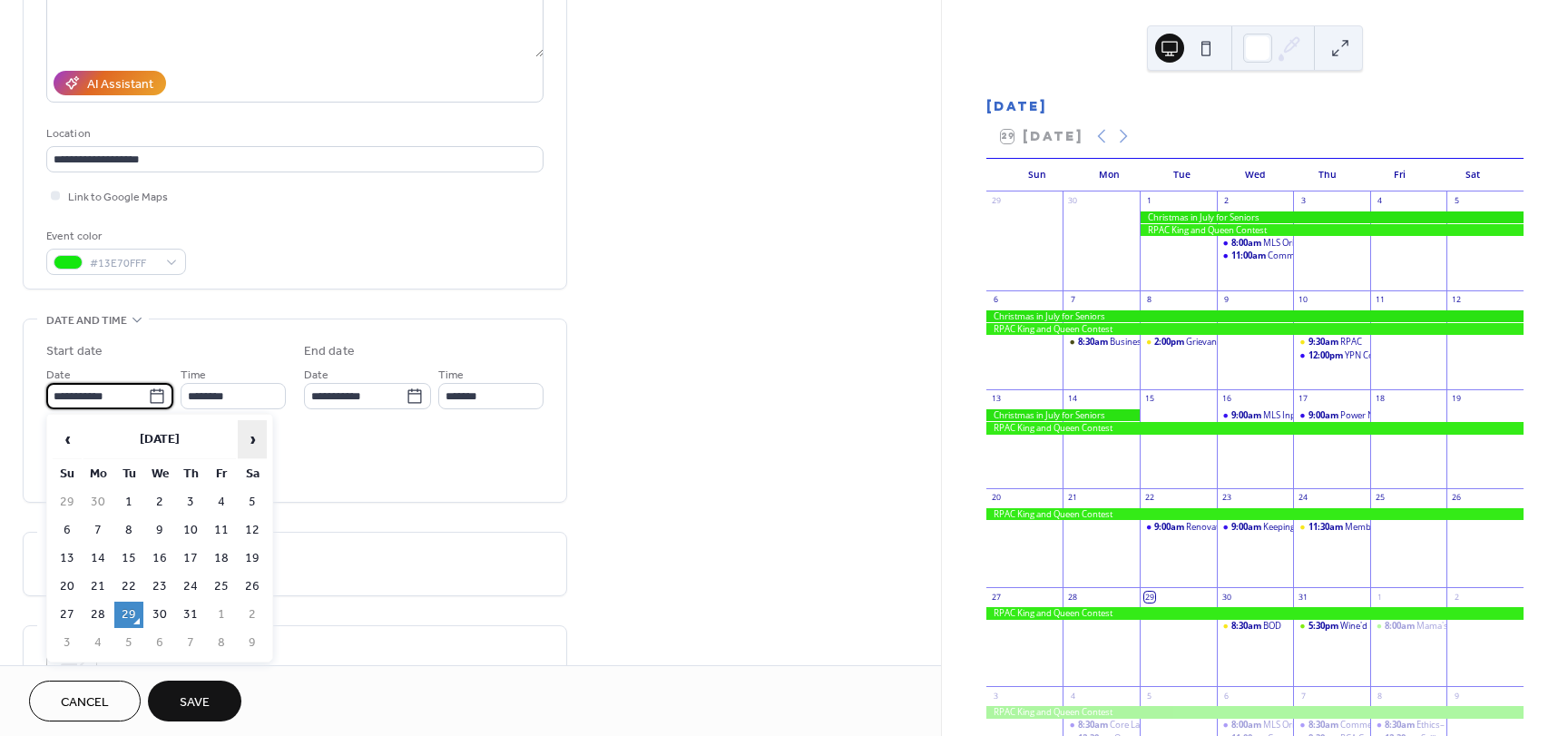 click on "›" at bounding box center [252, 439] 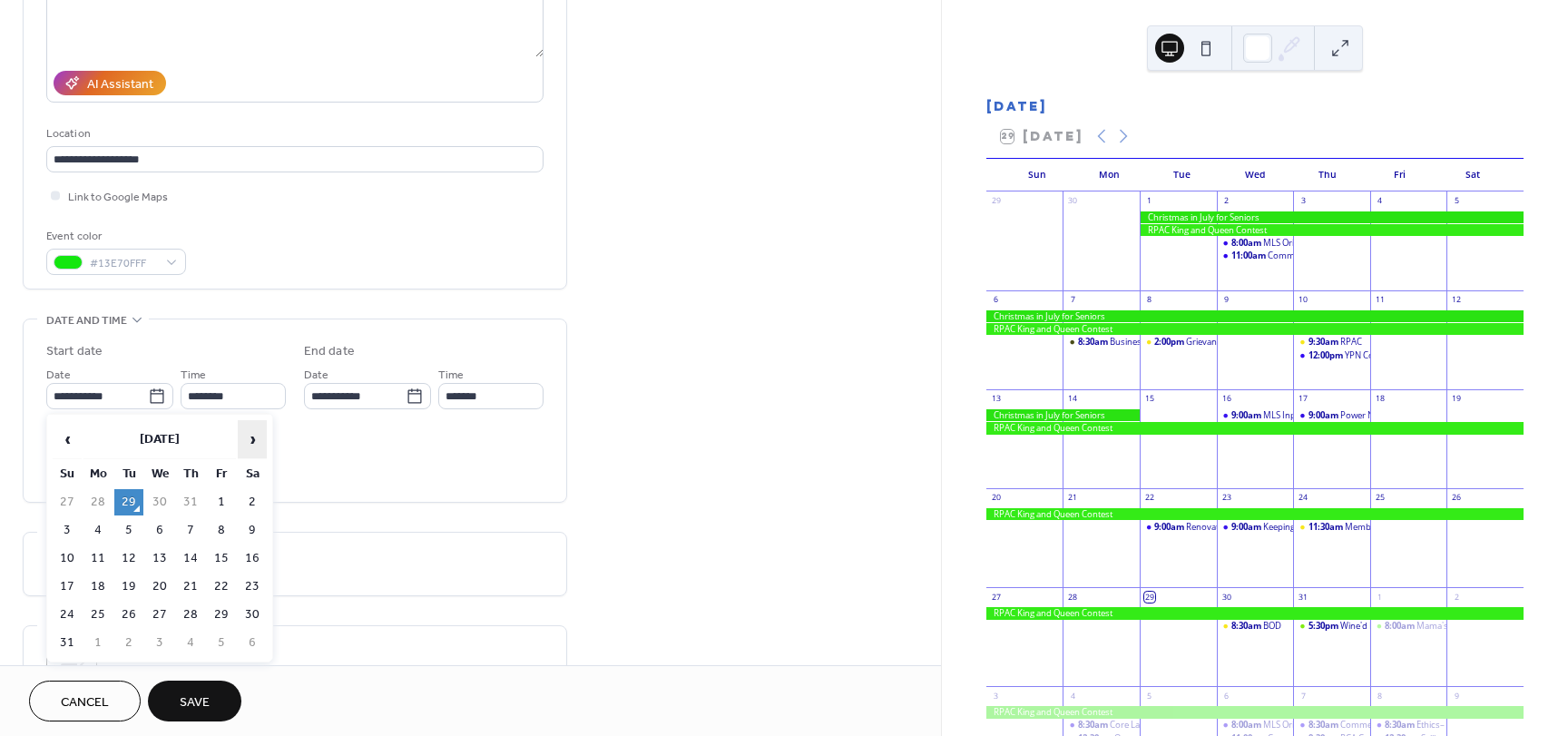 click on "›" at bounding box center (252, 439) 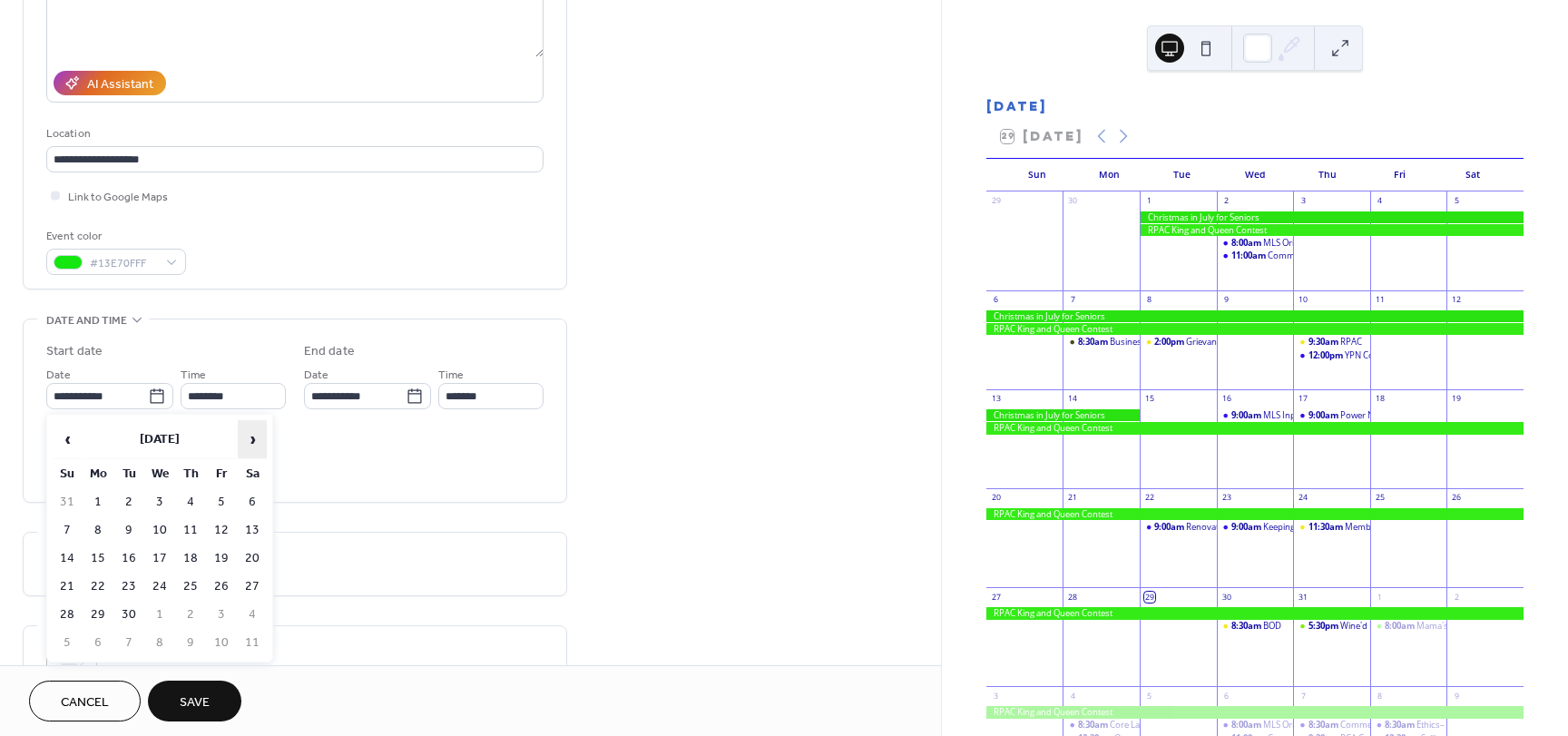 click on "›" at bounding box center (252, 439) 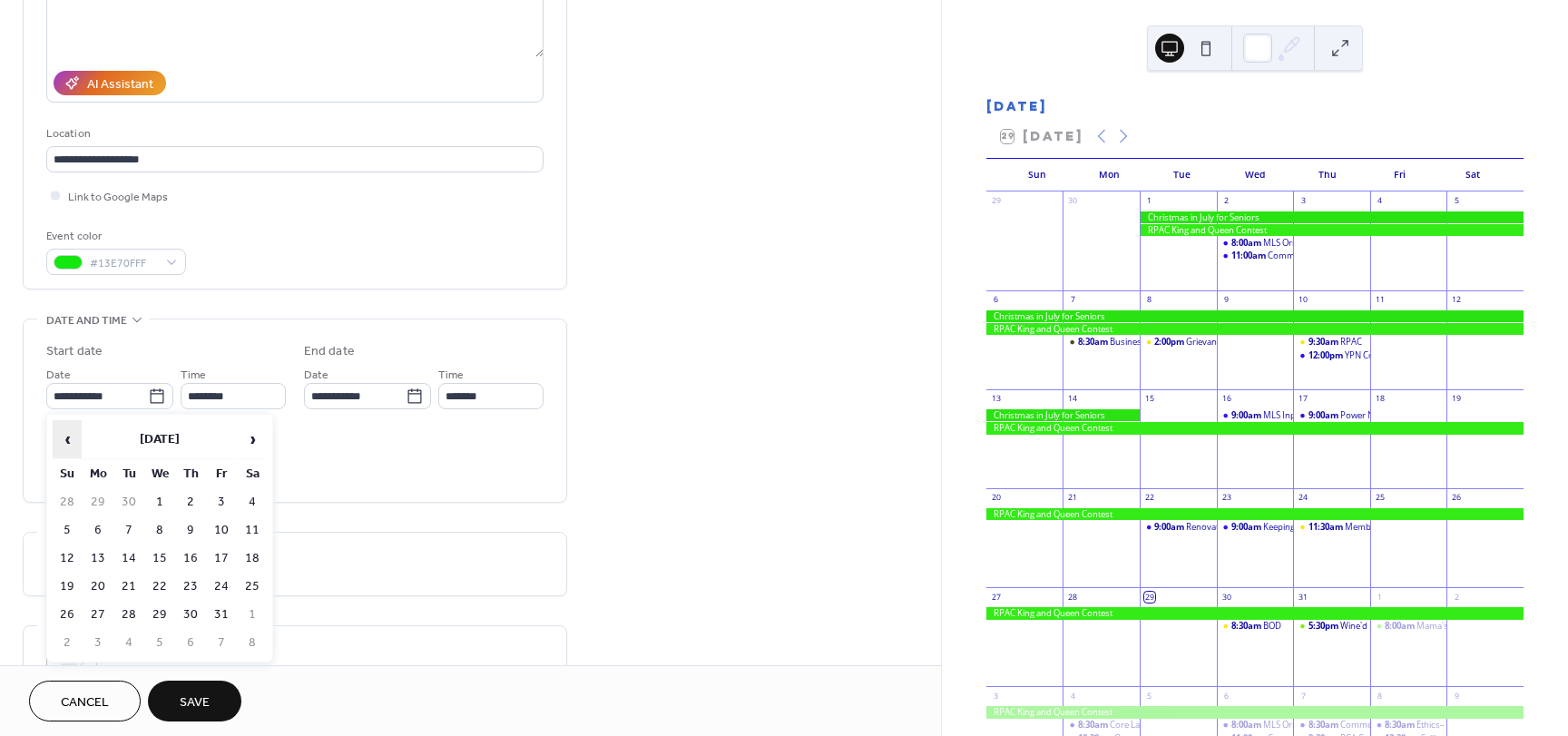 click on "‹" at bounding box center [67, 439] 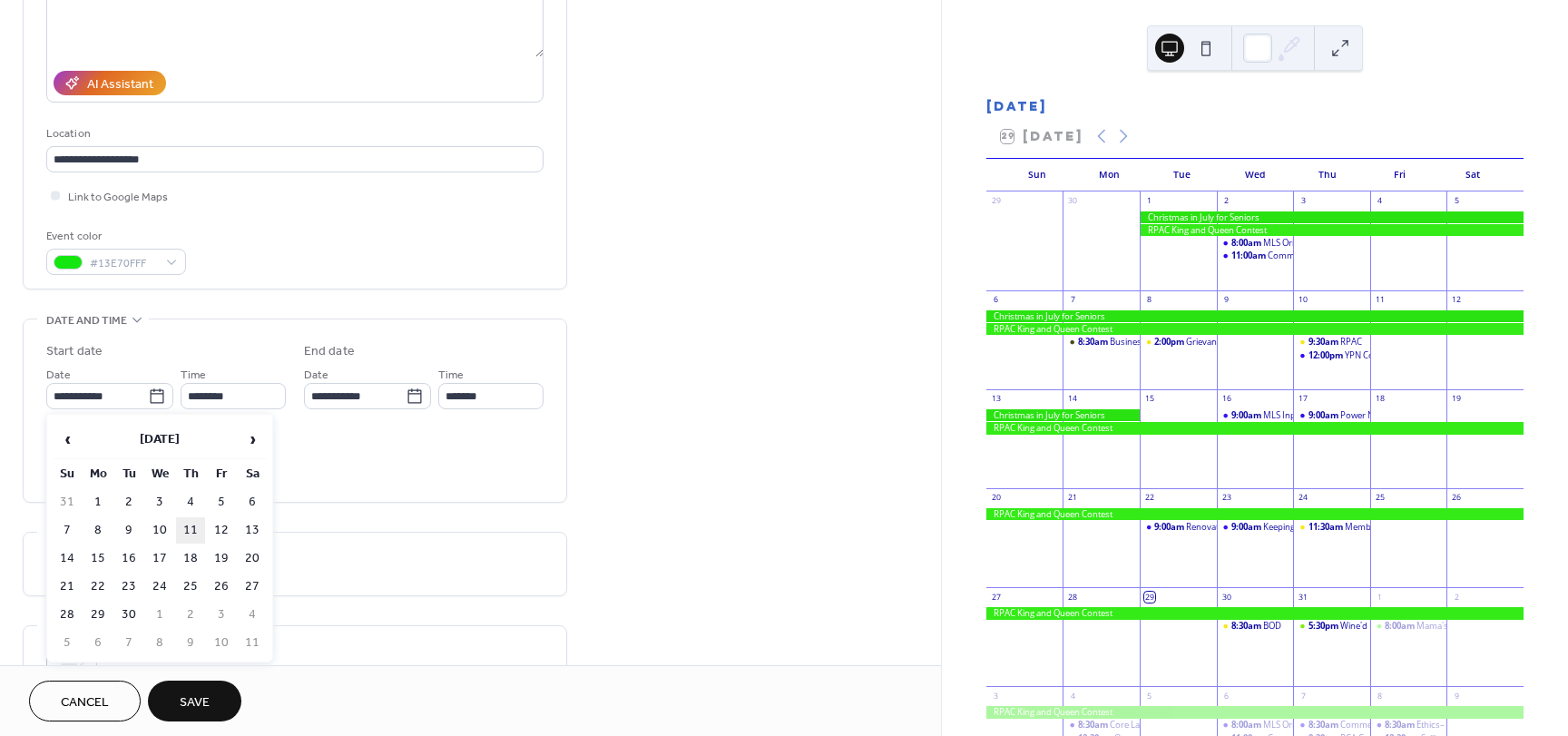 click on "11" at bounding box center (191, 530) 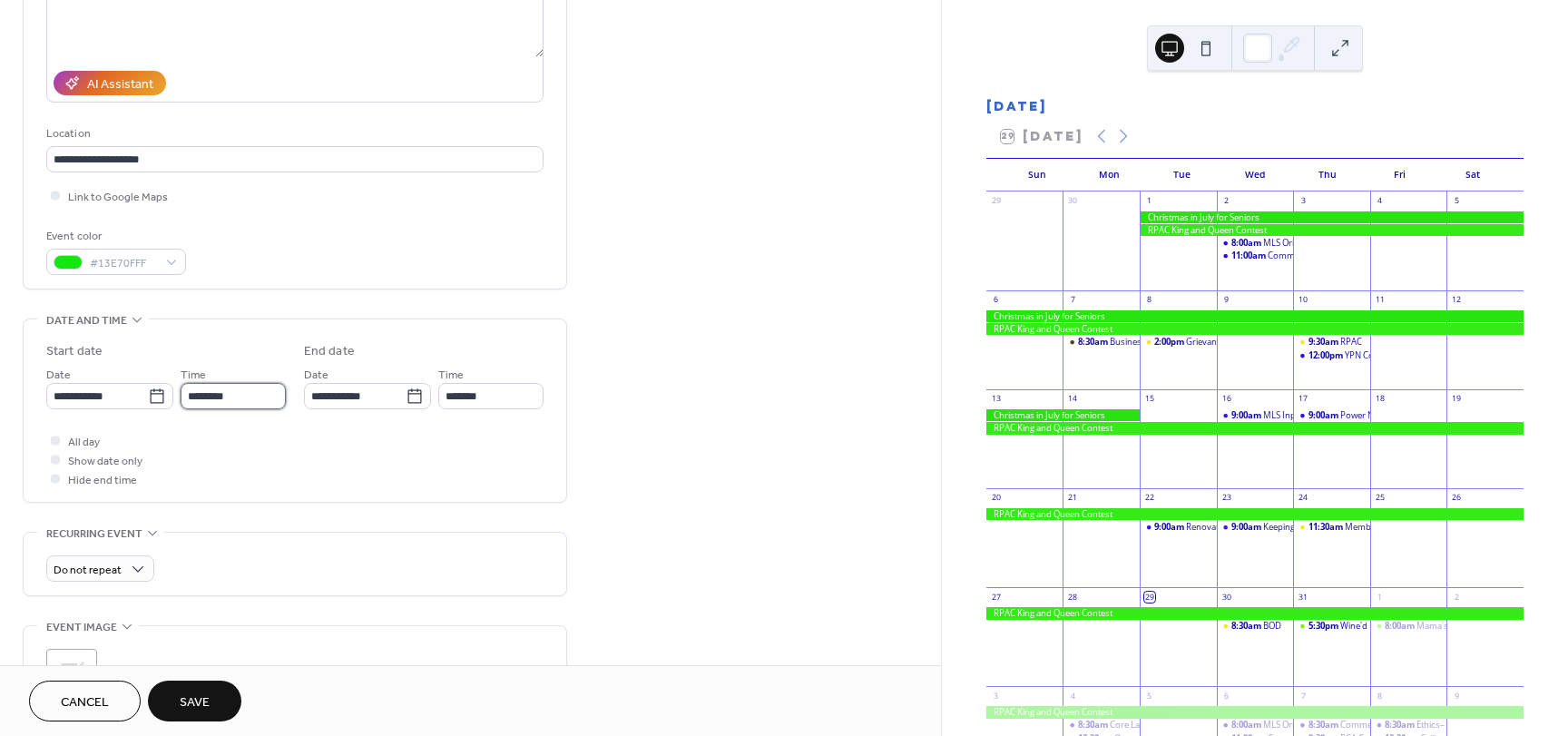 click on "********" at bounding box center [233, 396] 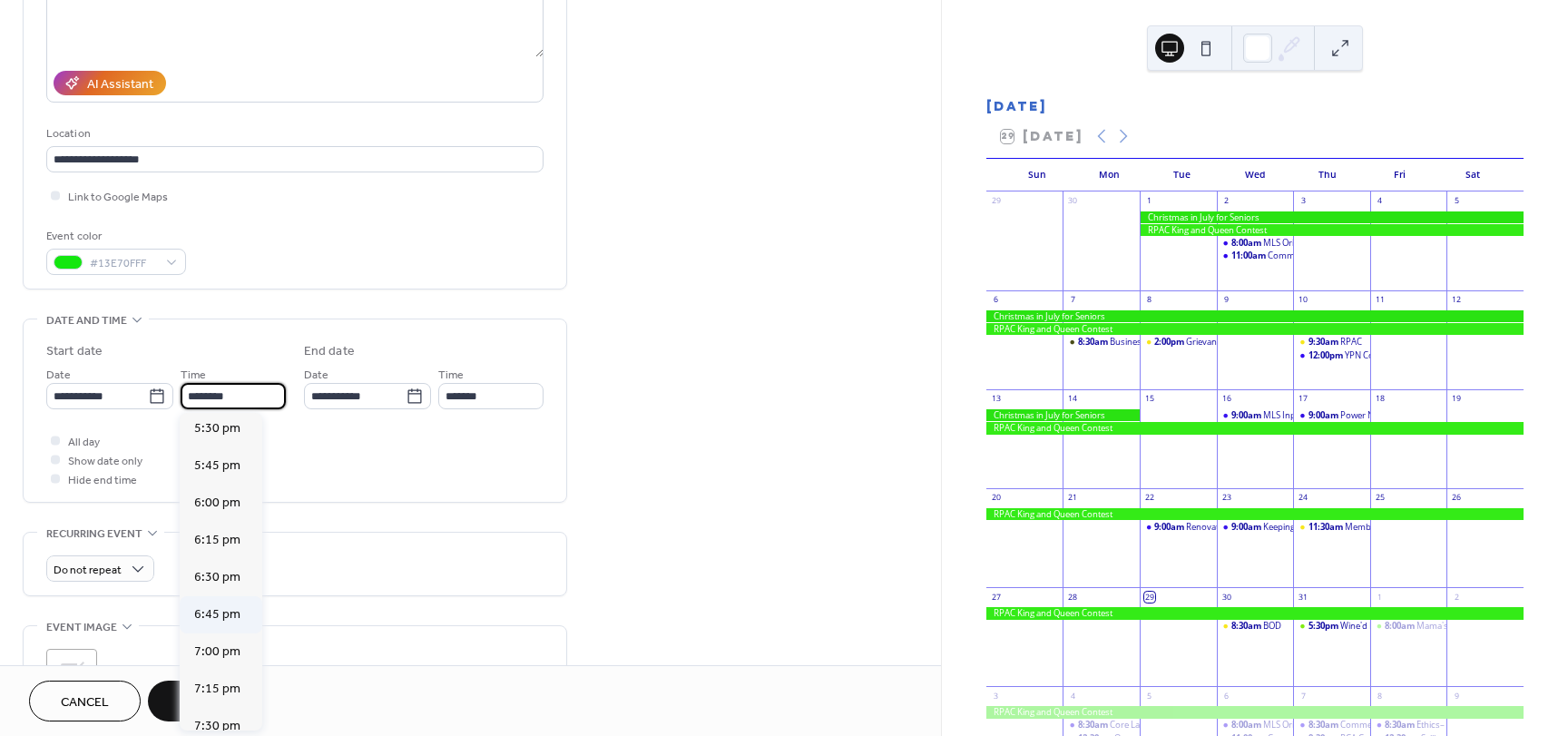 scroll, scrollTop: 2603, scrollLeft: 0, axis: vertical 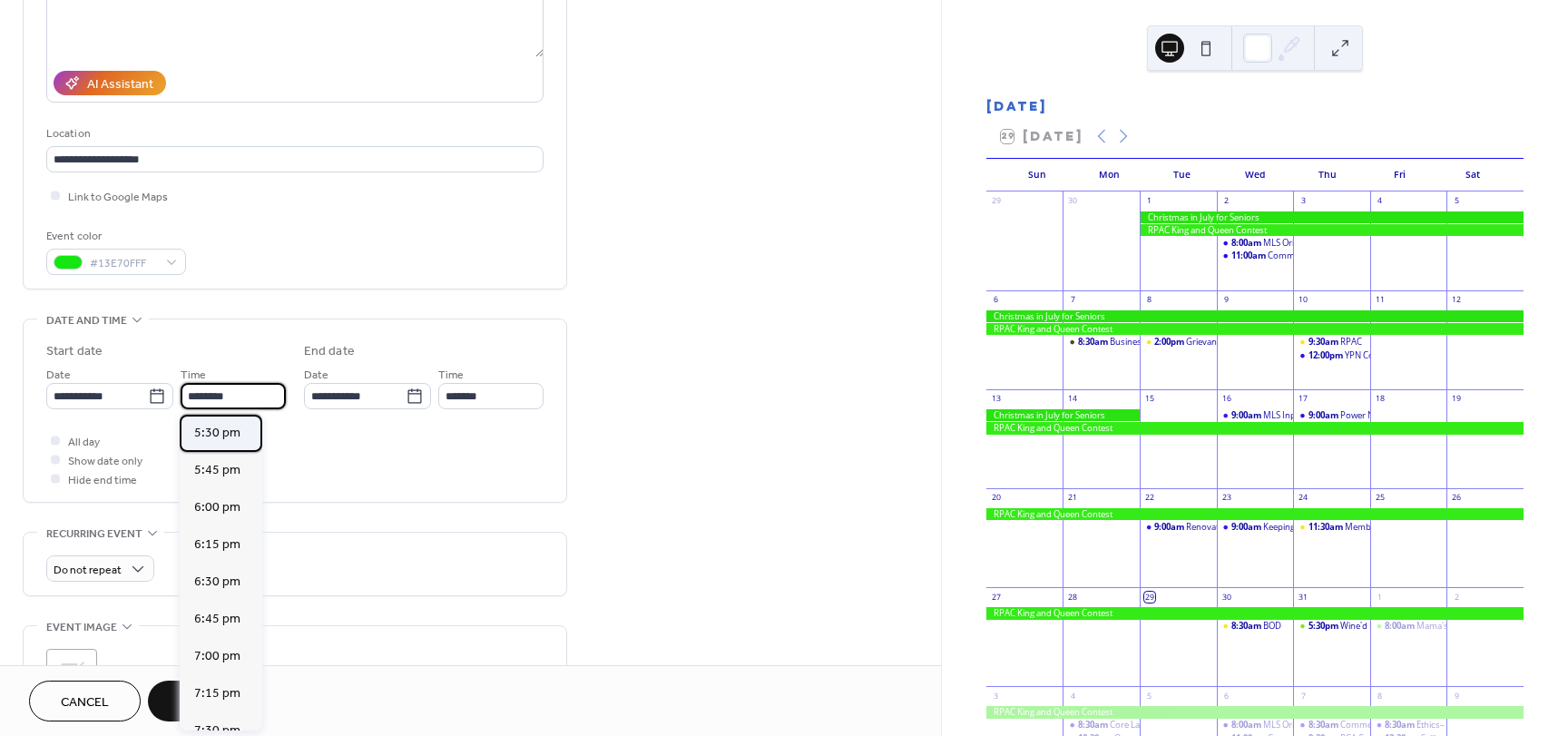 click on "5:30 pm" at bounding box center [217, 433] 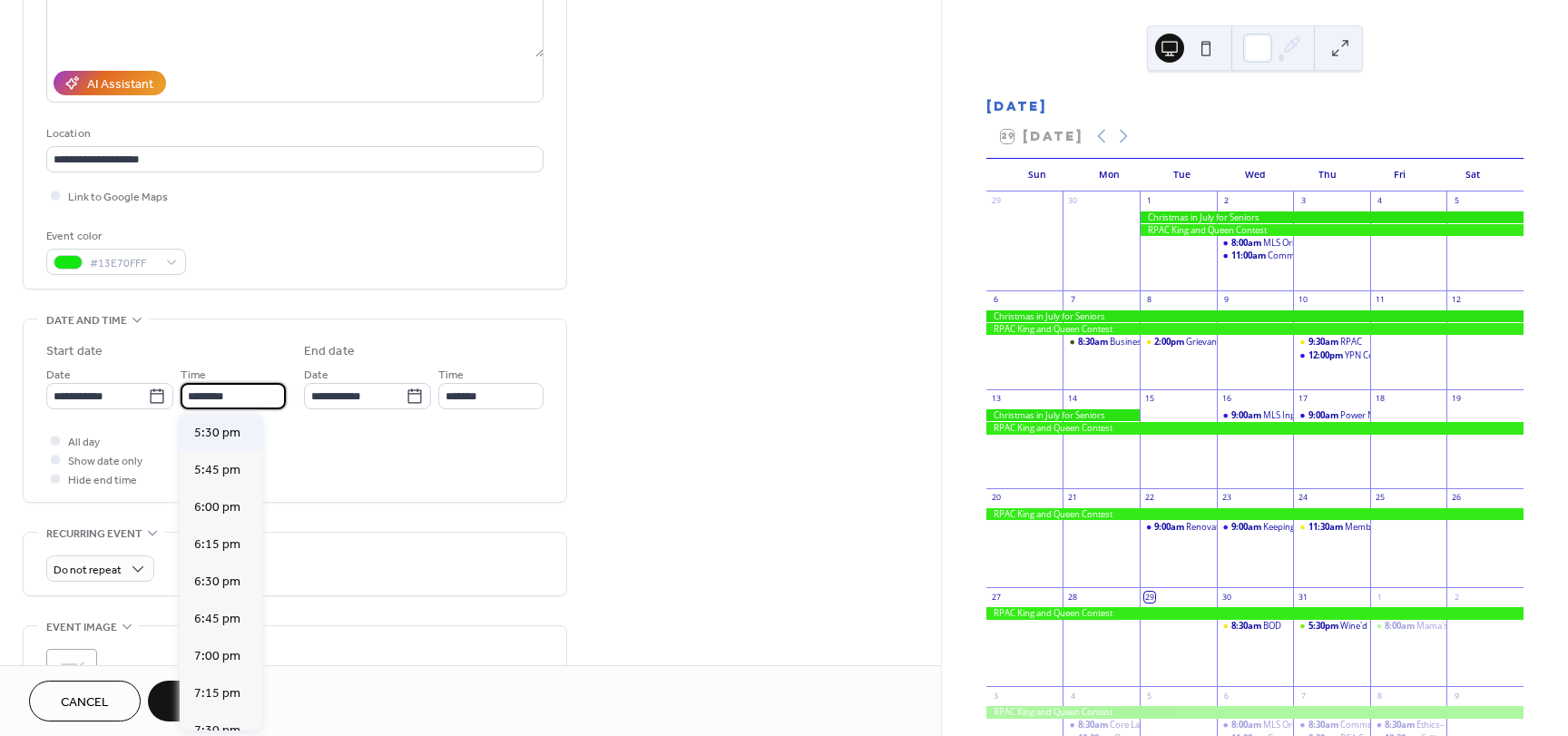 type on "*******" 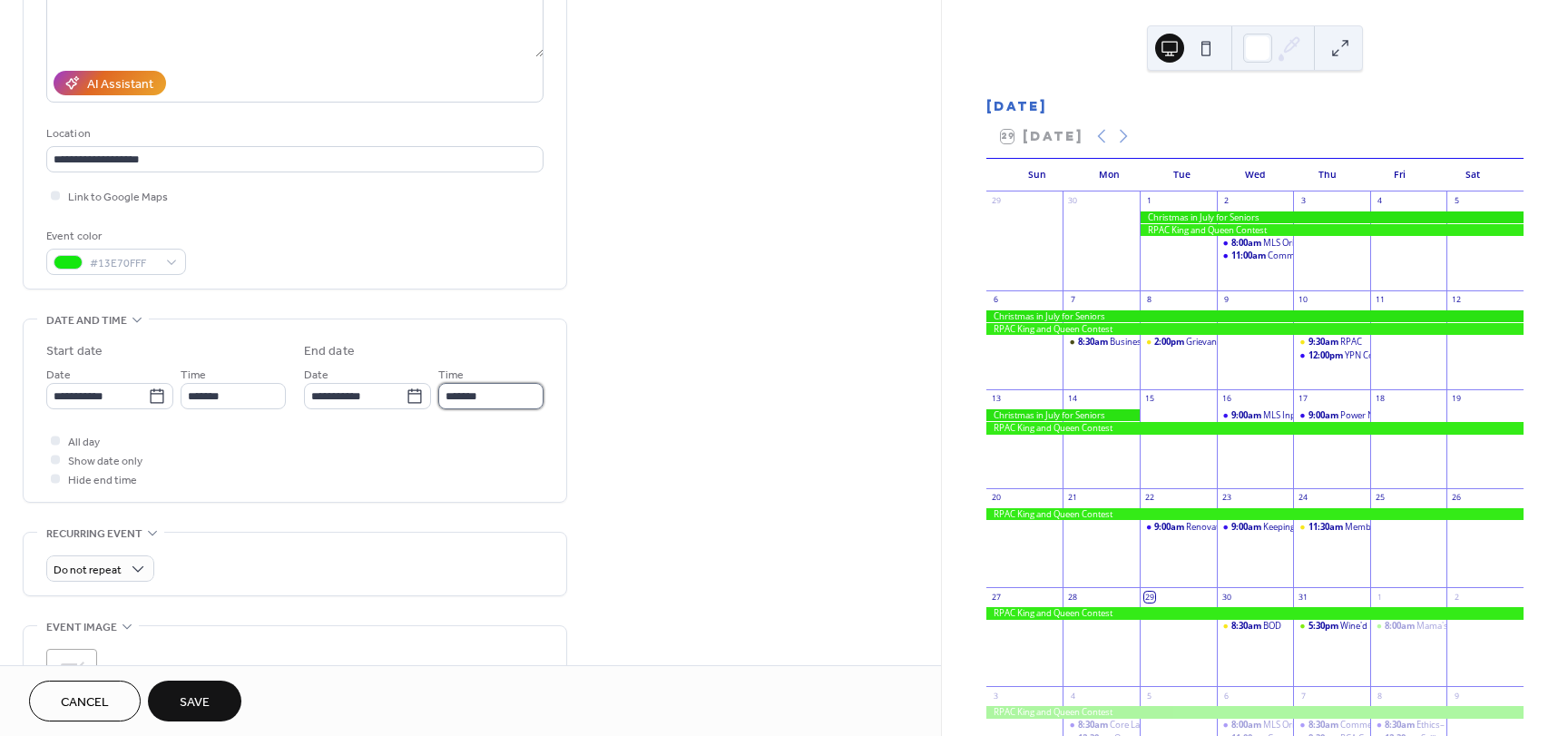 click on "*******" at bounding box center [491, 396] 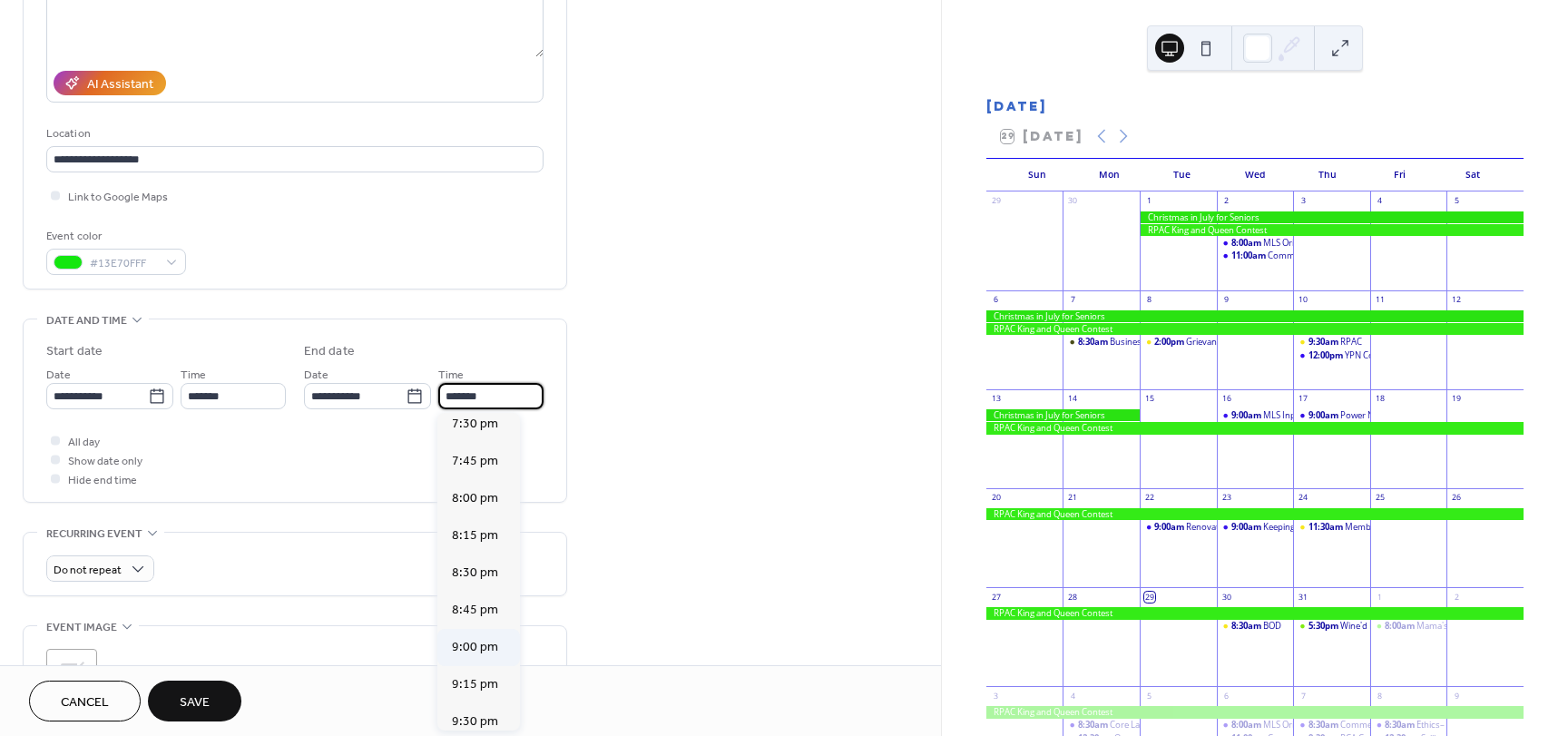 scroll, scrollTop: 272, scrollLeft: 0, axis: vertical 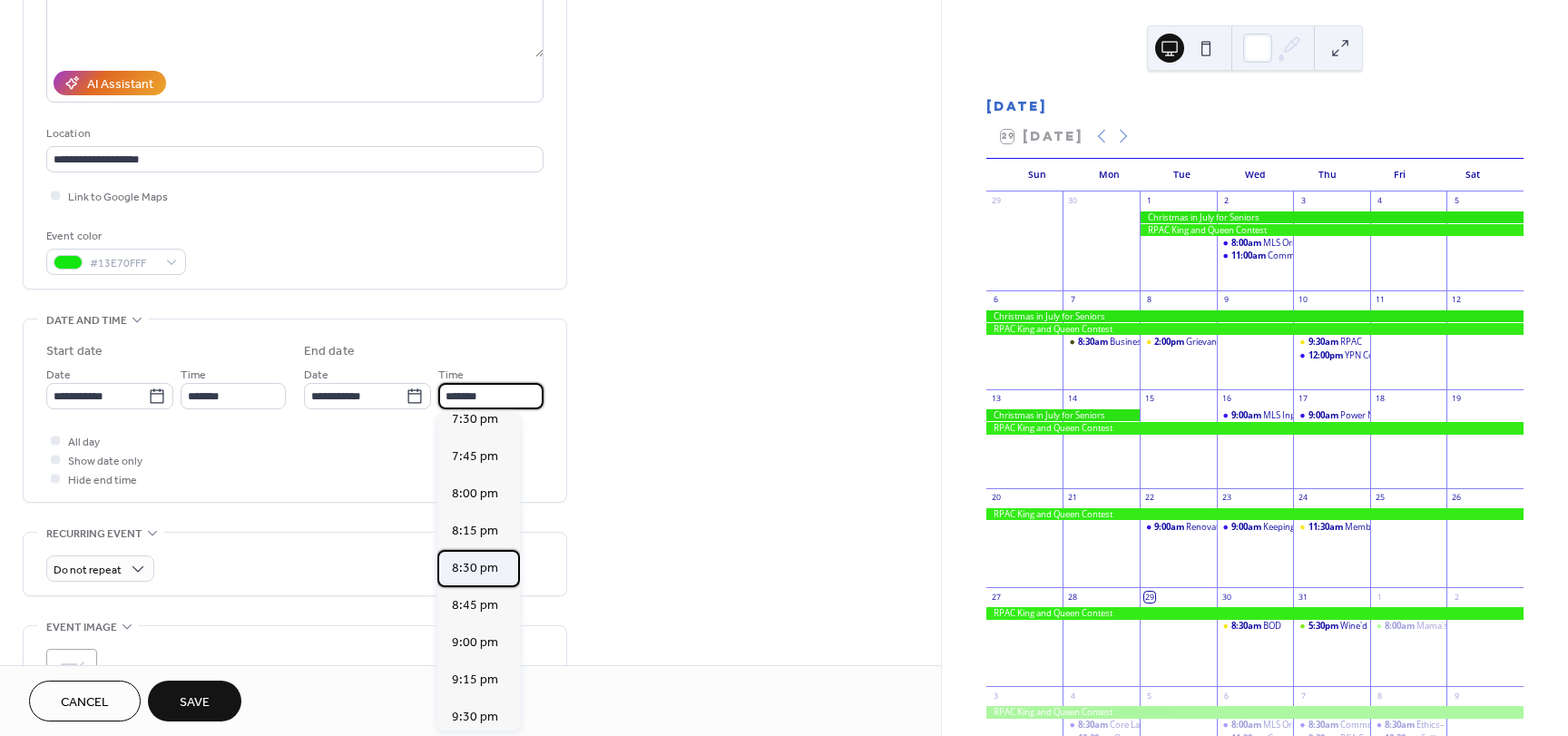 click on "8:30 pm" at bounding box center (475, 568) 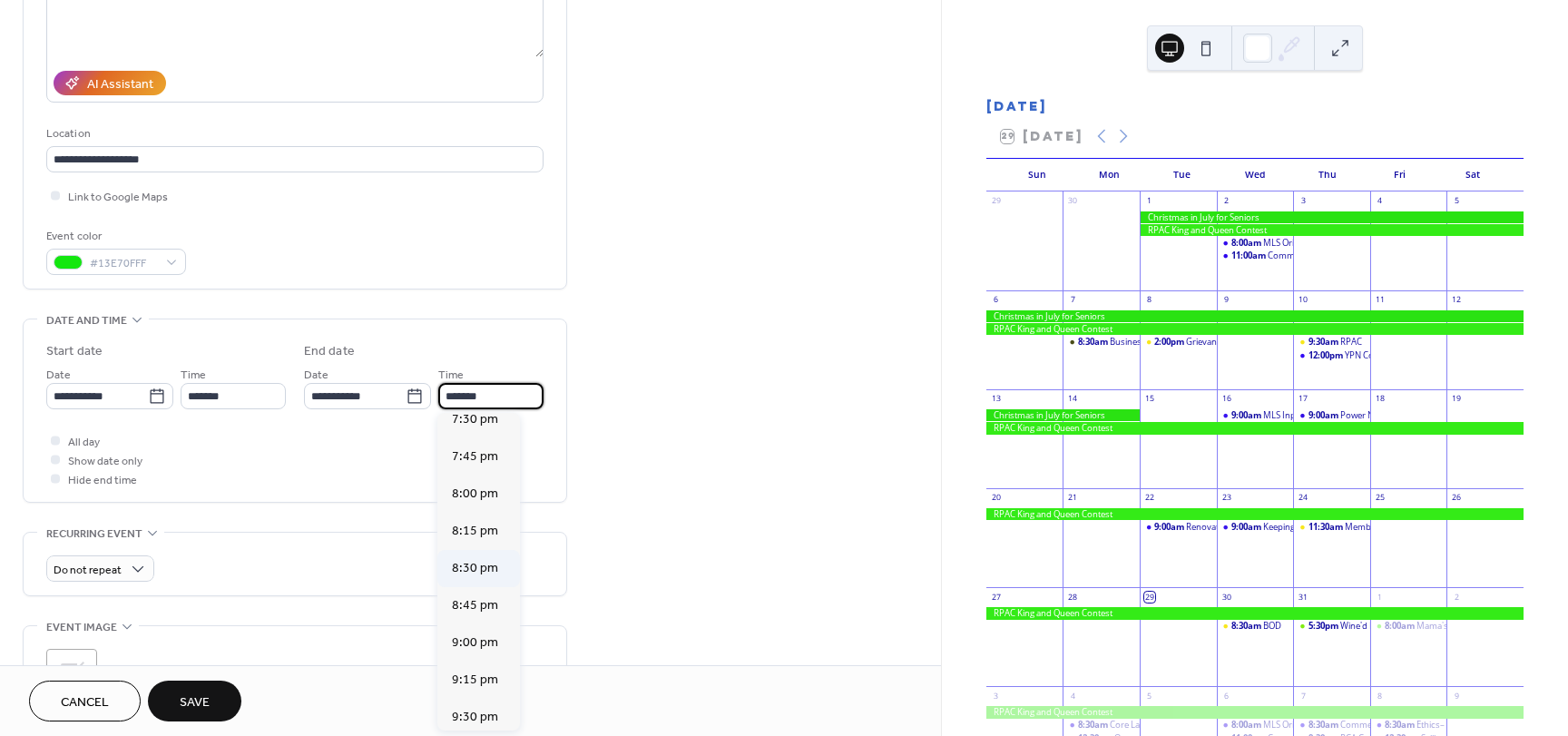 type on "*******" 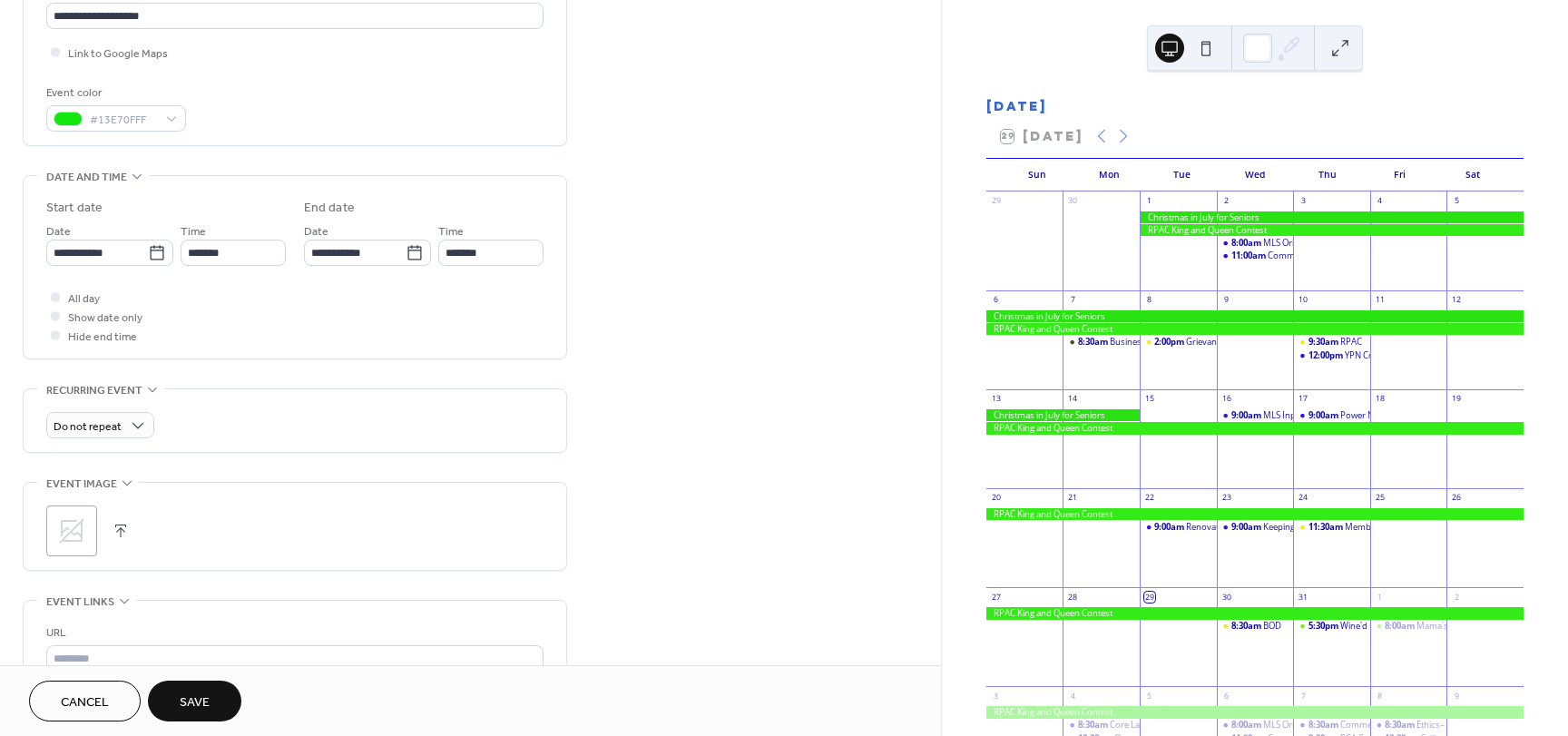 scroll, scrollTop: 545, scrollLeft: 0, axis: vertical 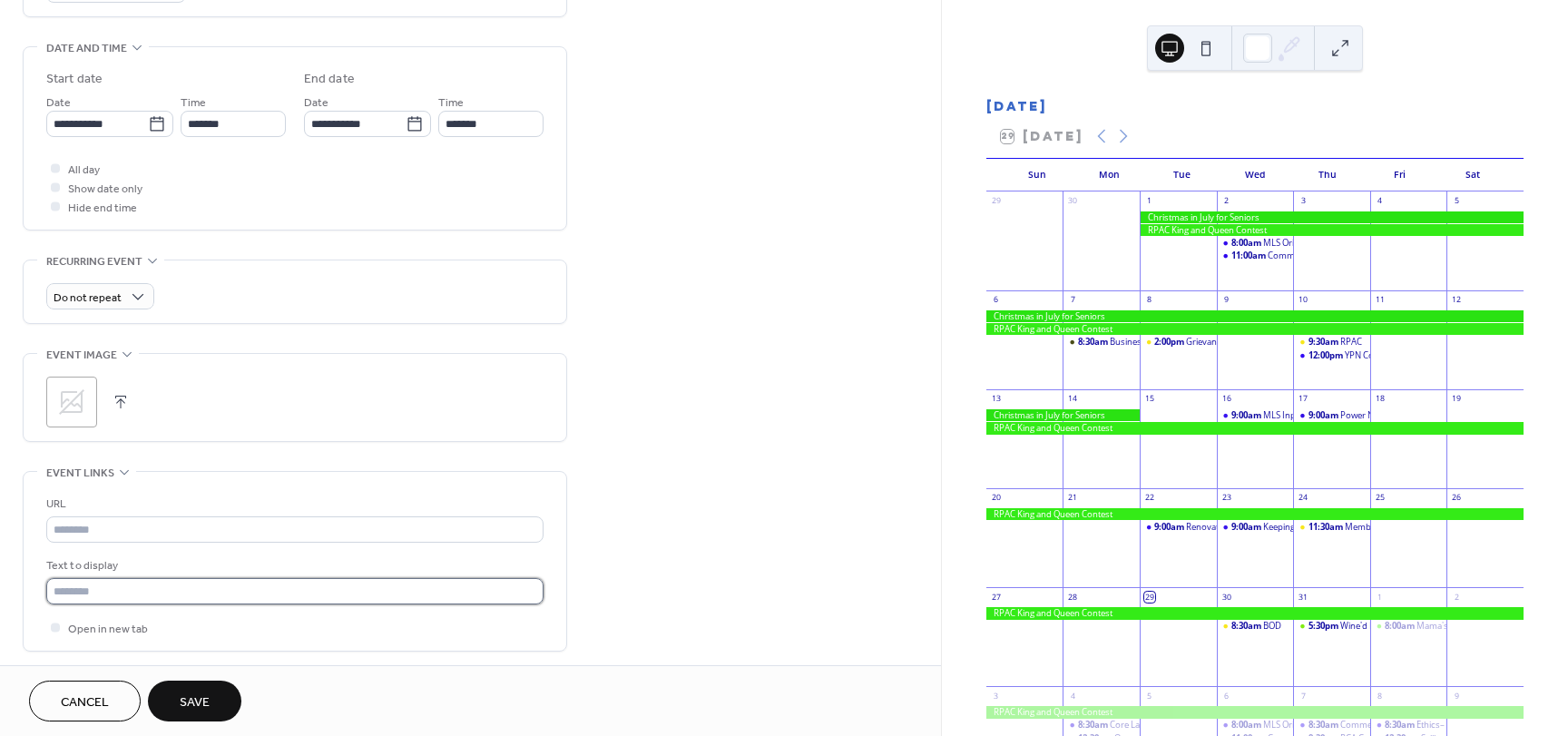click at bounding box center [295, 591] 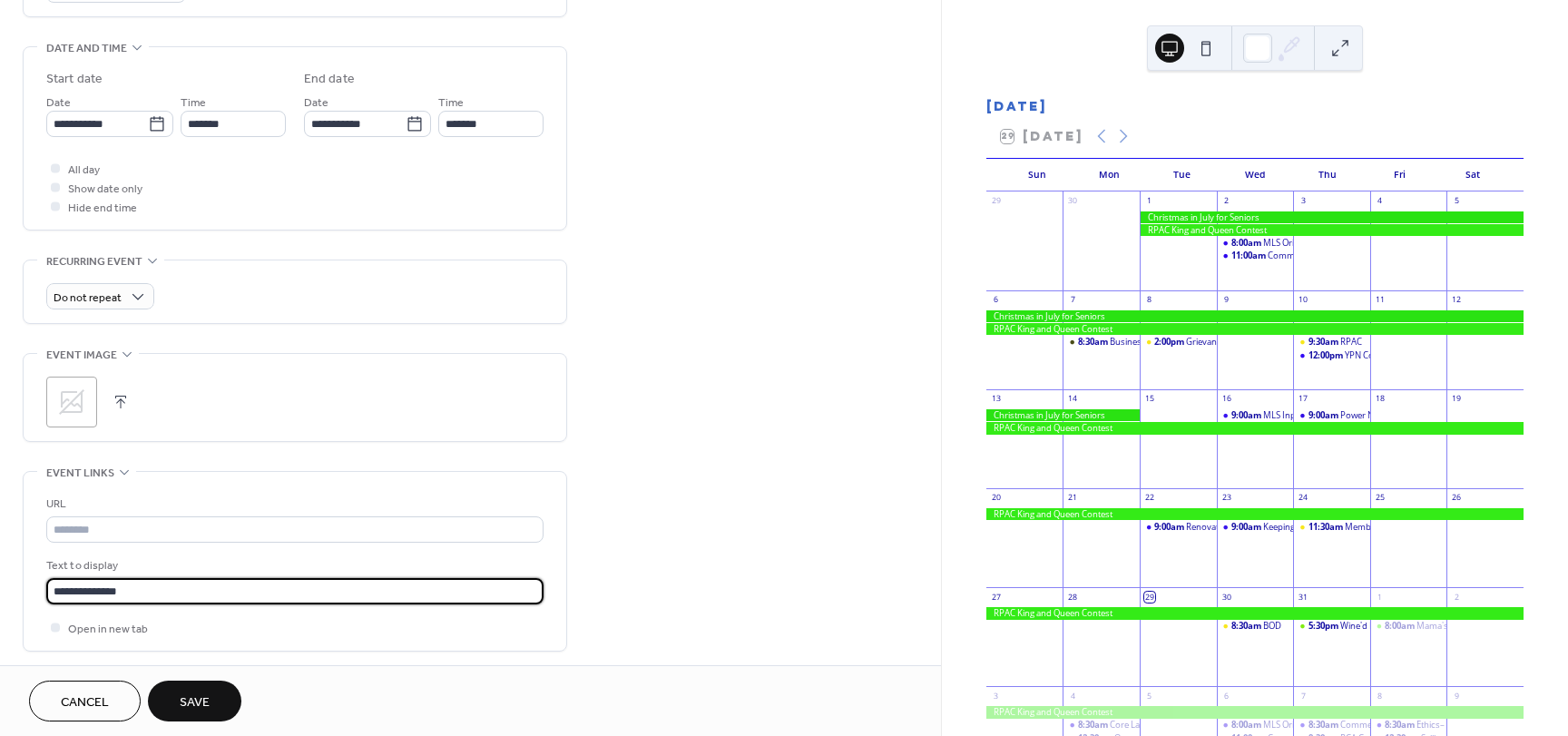 type on "**********" 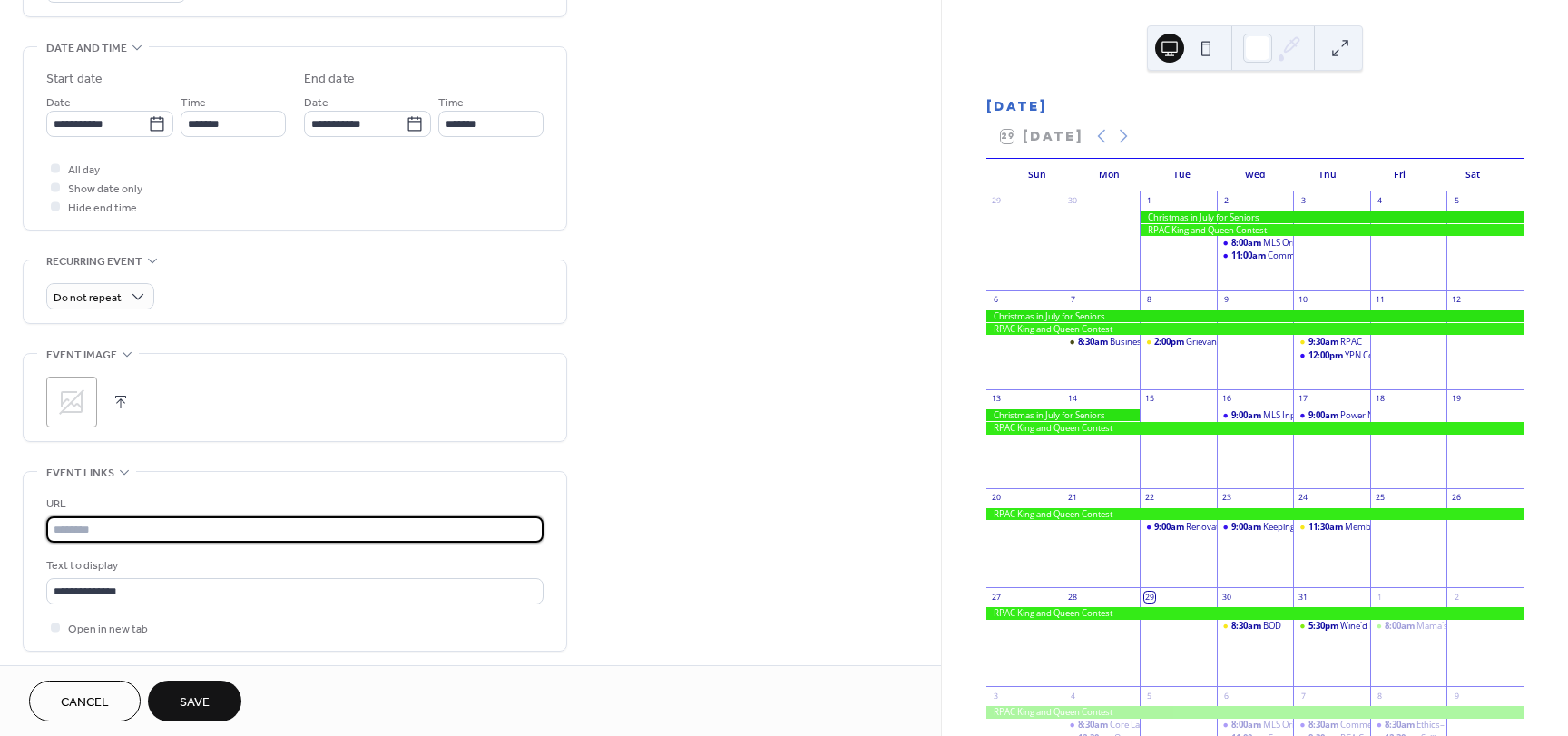 paste on "**********" 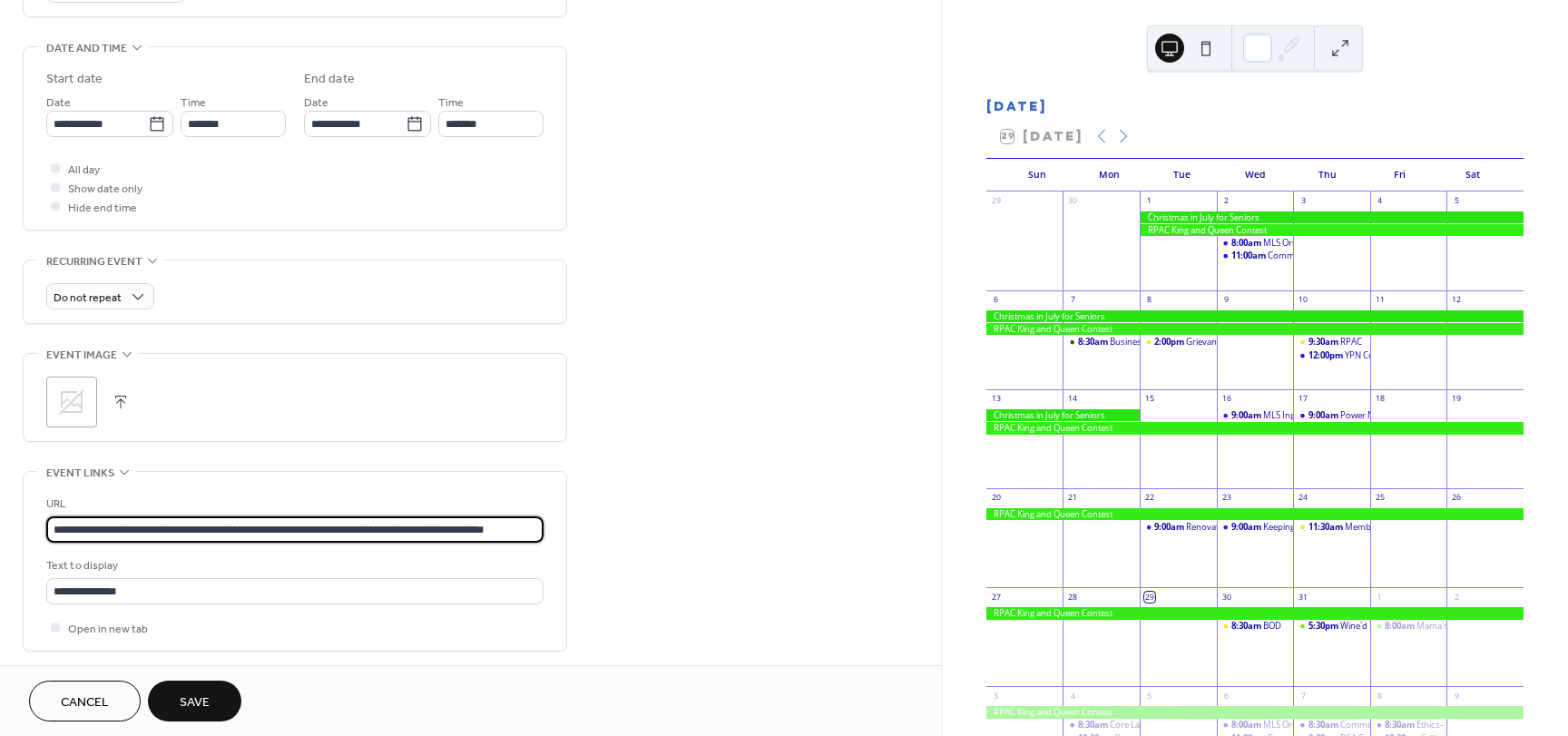 scroll, scrollTop: 0, scrollLeft: 69, axis: horizontal 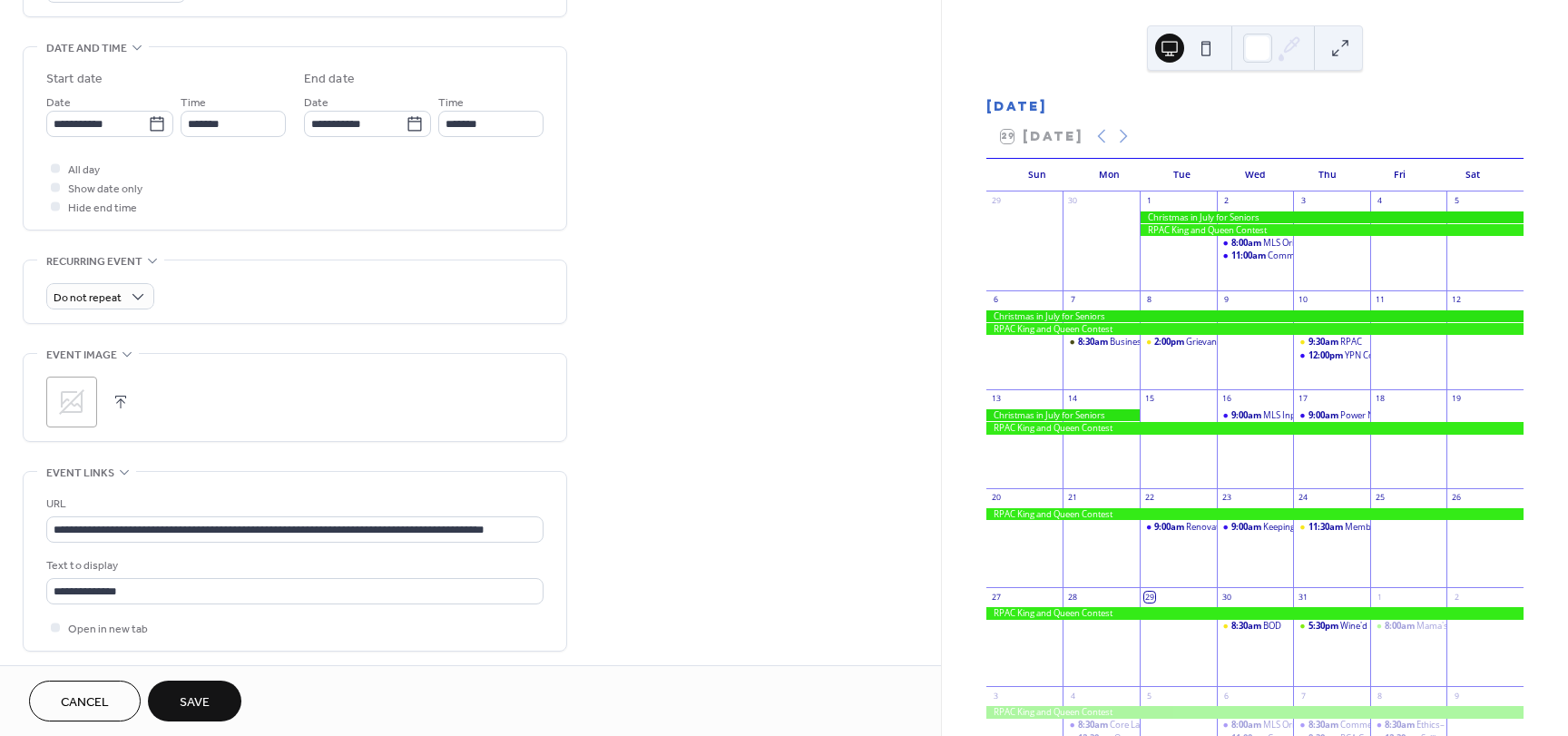 click on "**********" at bounding box center [470, 210] 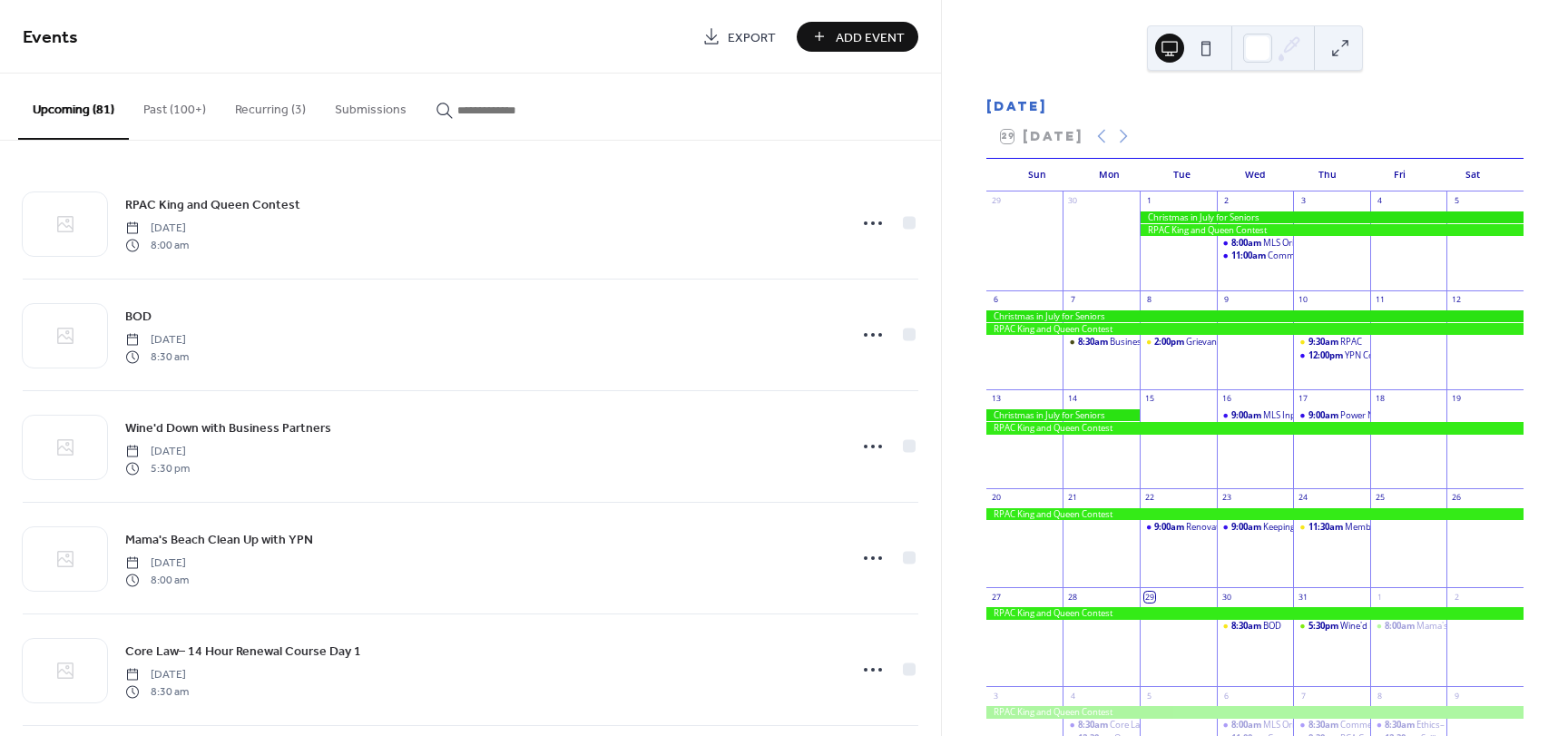 scroll, scrollTop: 0, scrollLeft: 0, axis: both 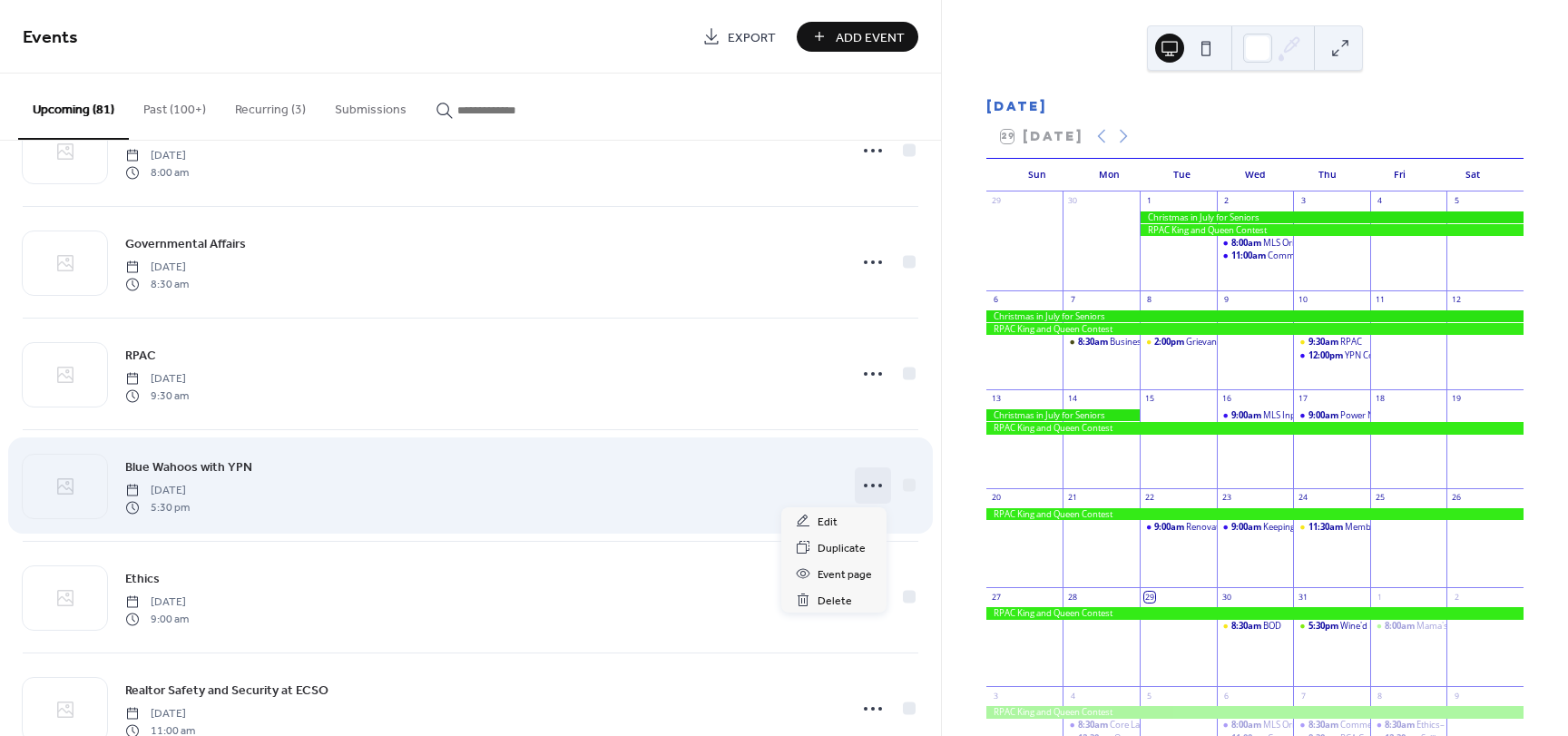 click 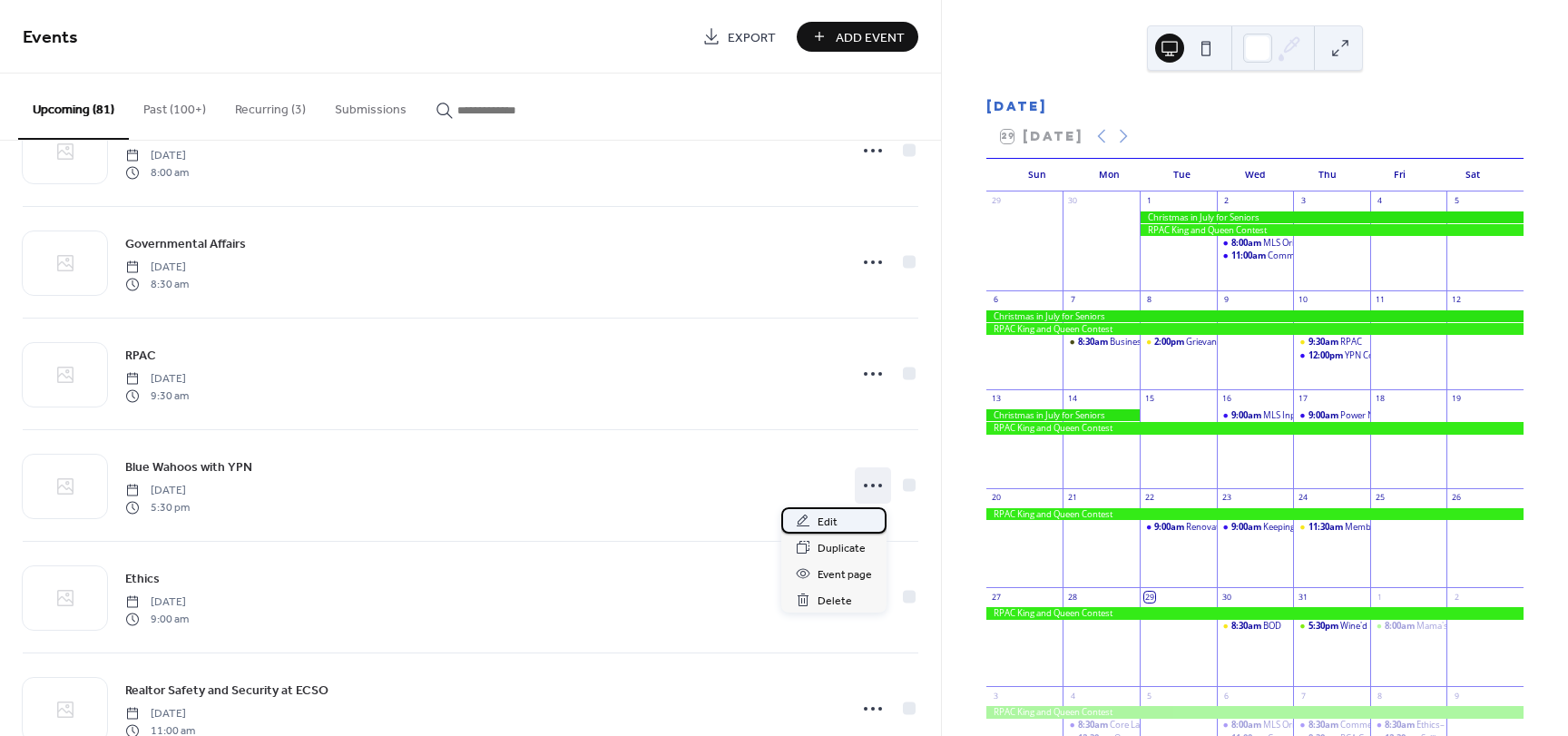 click on "Edit" at bounding box center (828, 522) 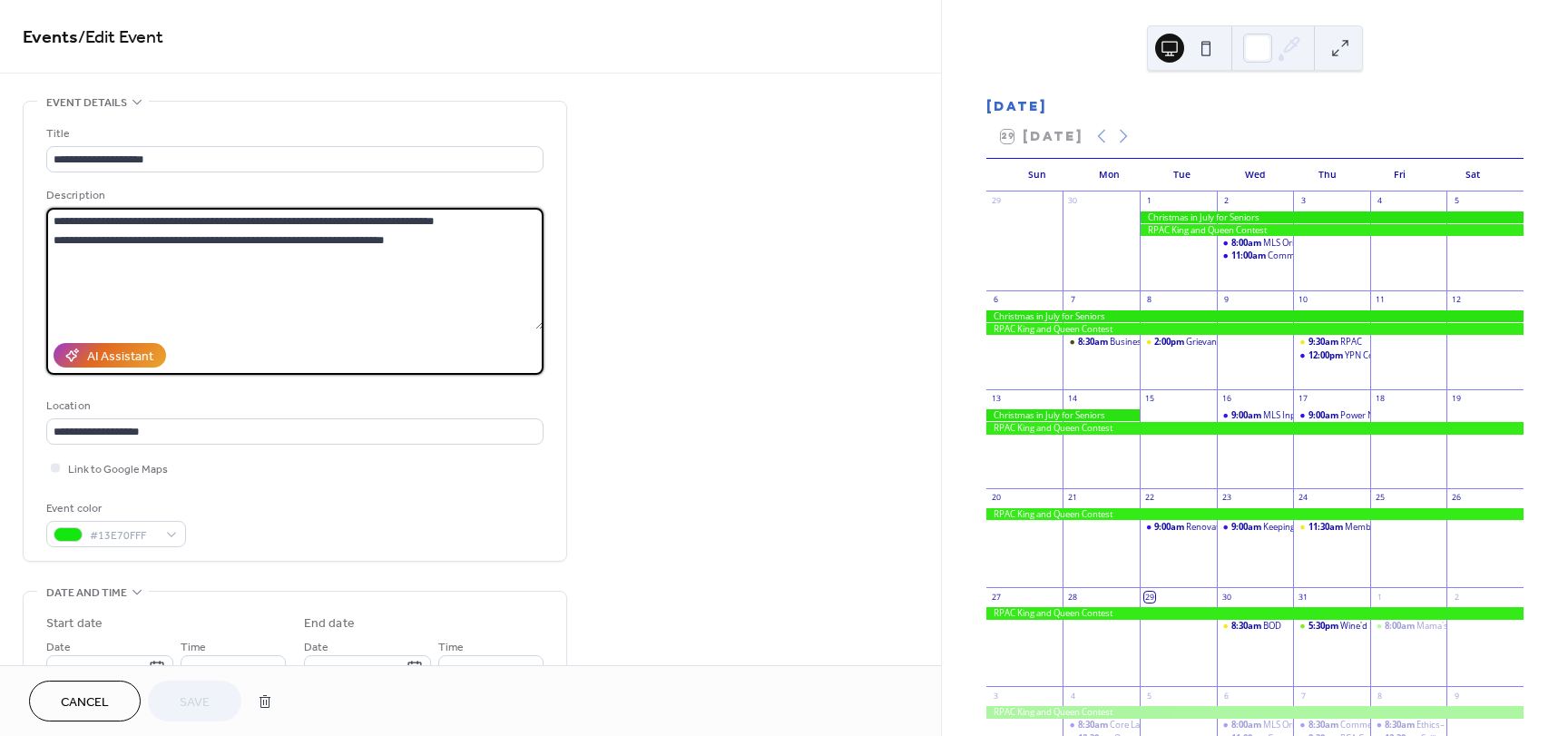 click on "**********" at bounding box center [295, 269] 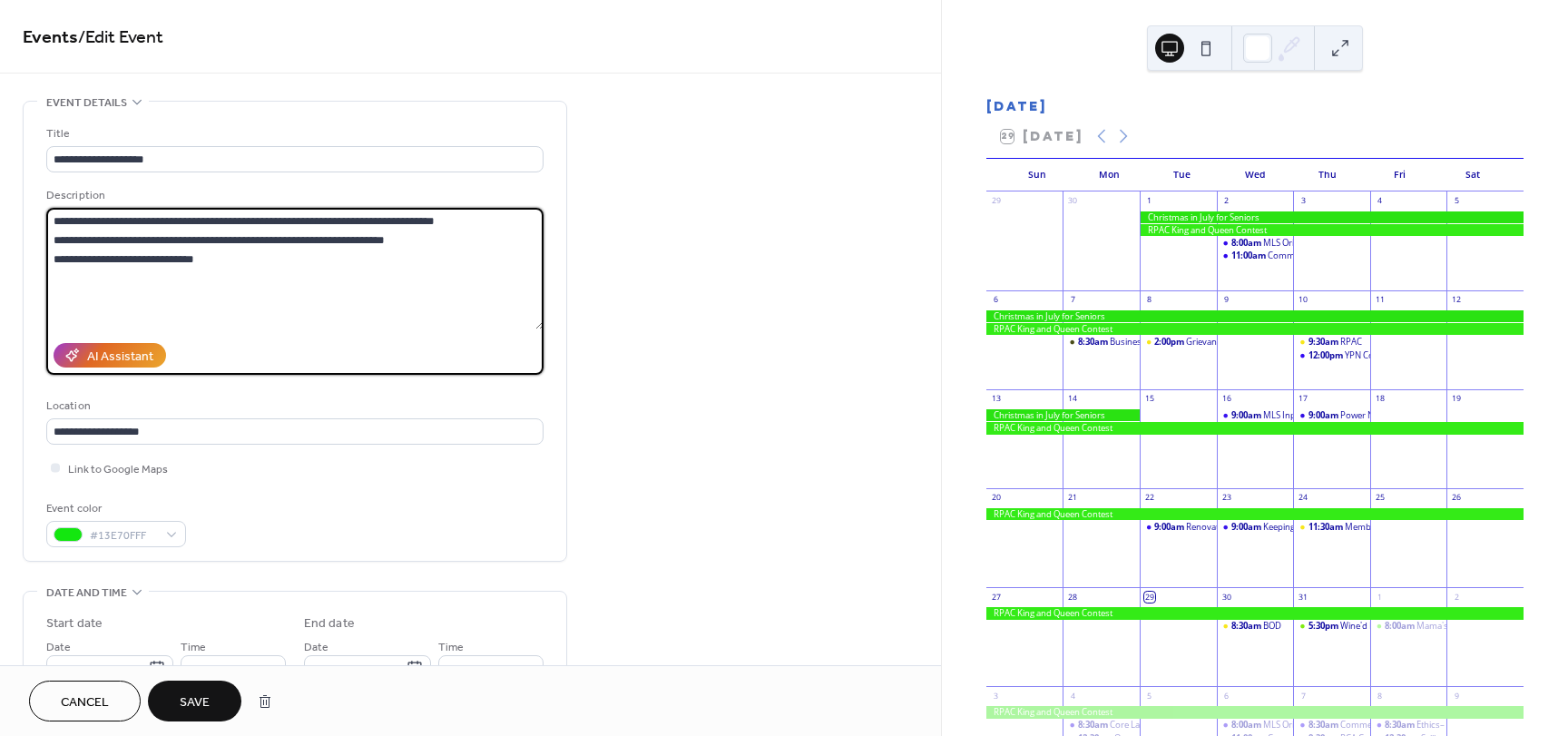 click on "**********" at bounding box center [295, 269] 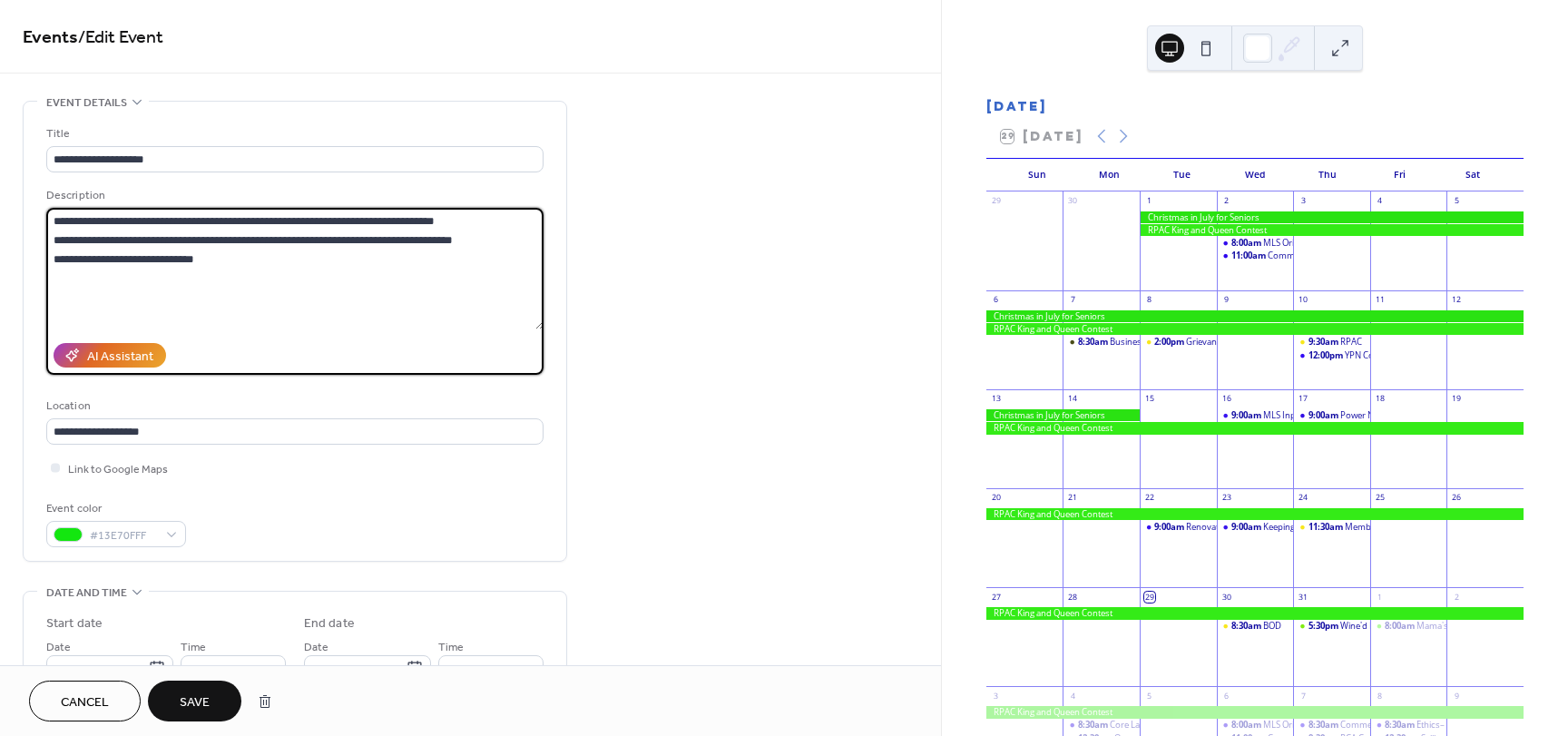 type on "**********" 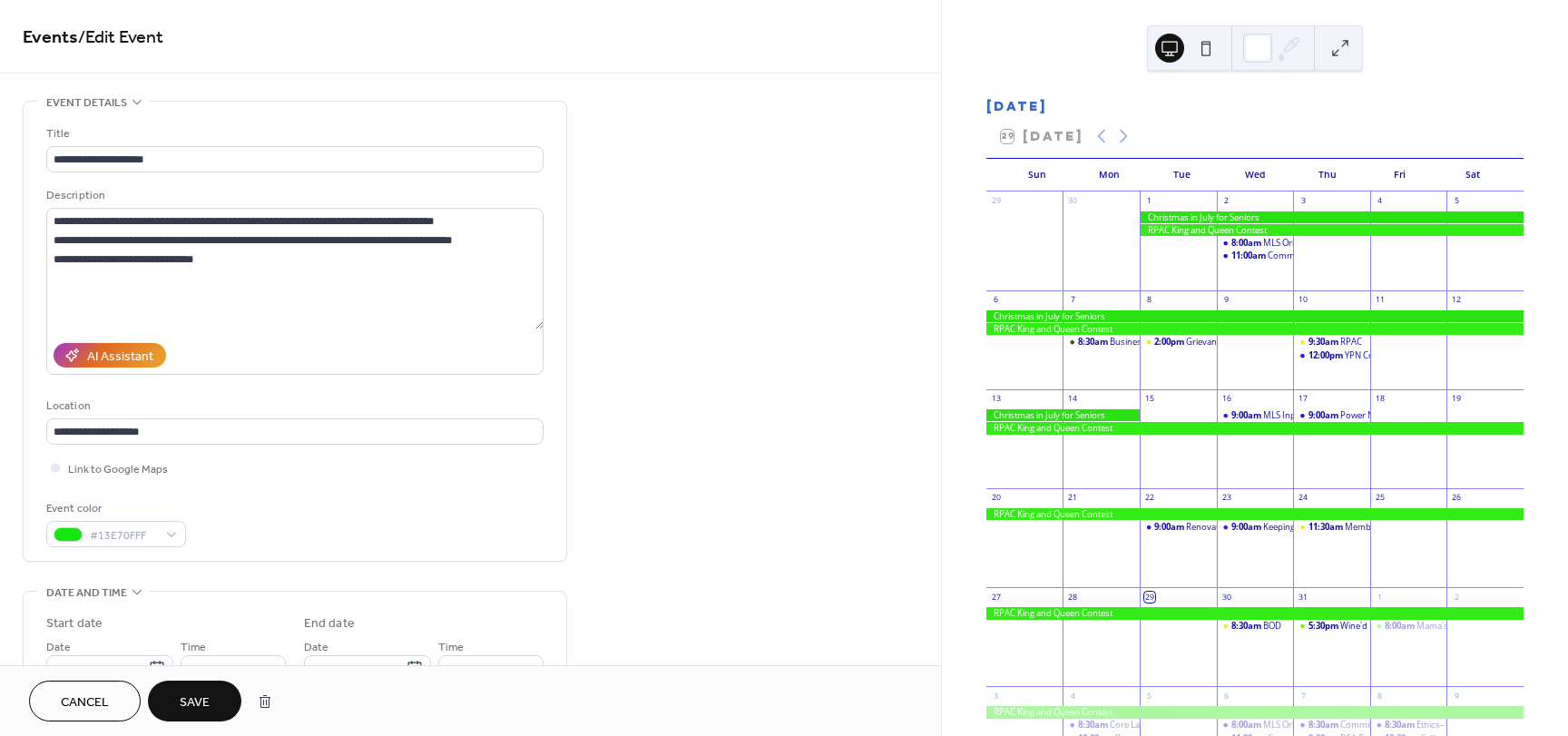 click on "Save" at bounding box center (194, 702) 